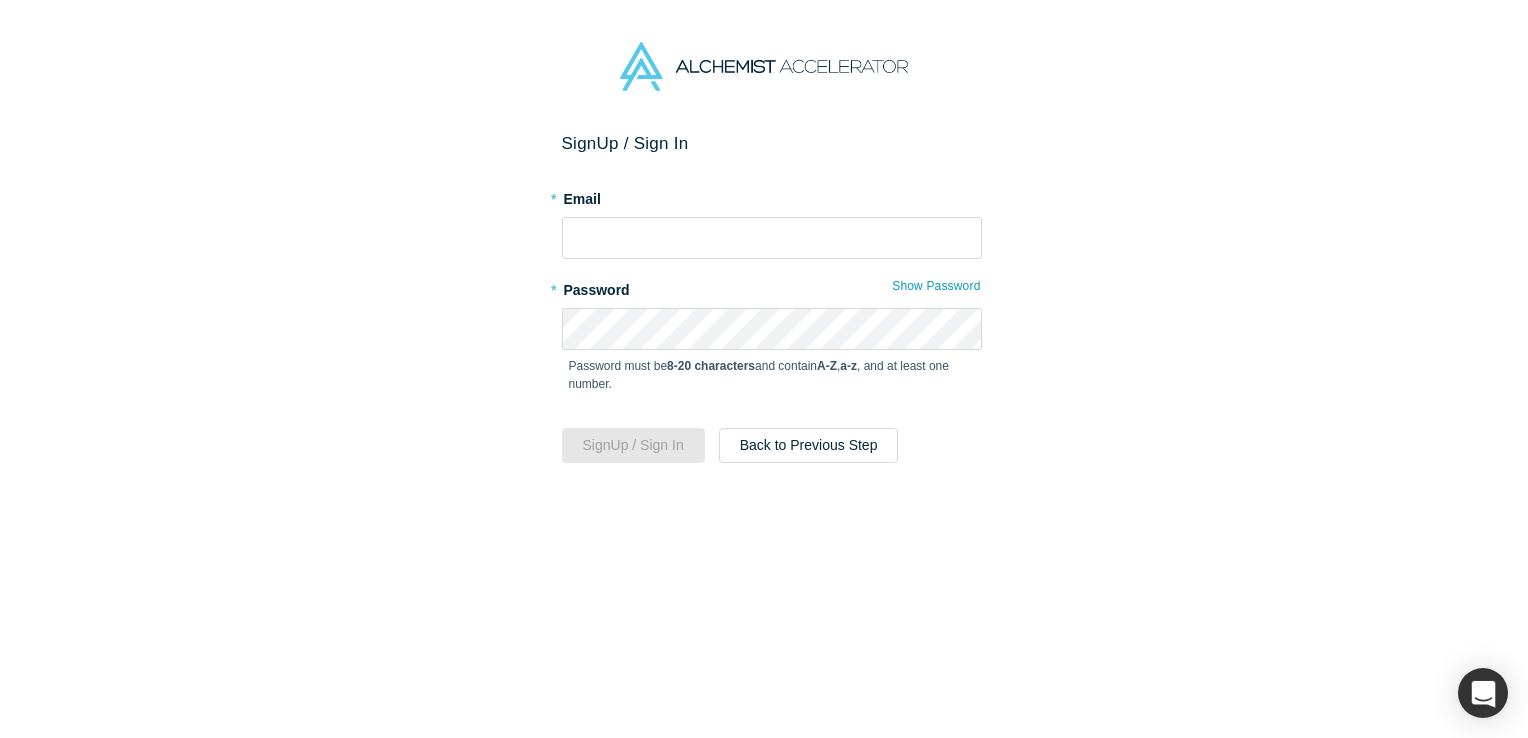 scroll, scrollTop: 0, scrollLeft: 0, axis: both 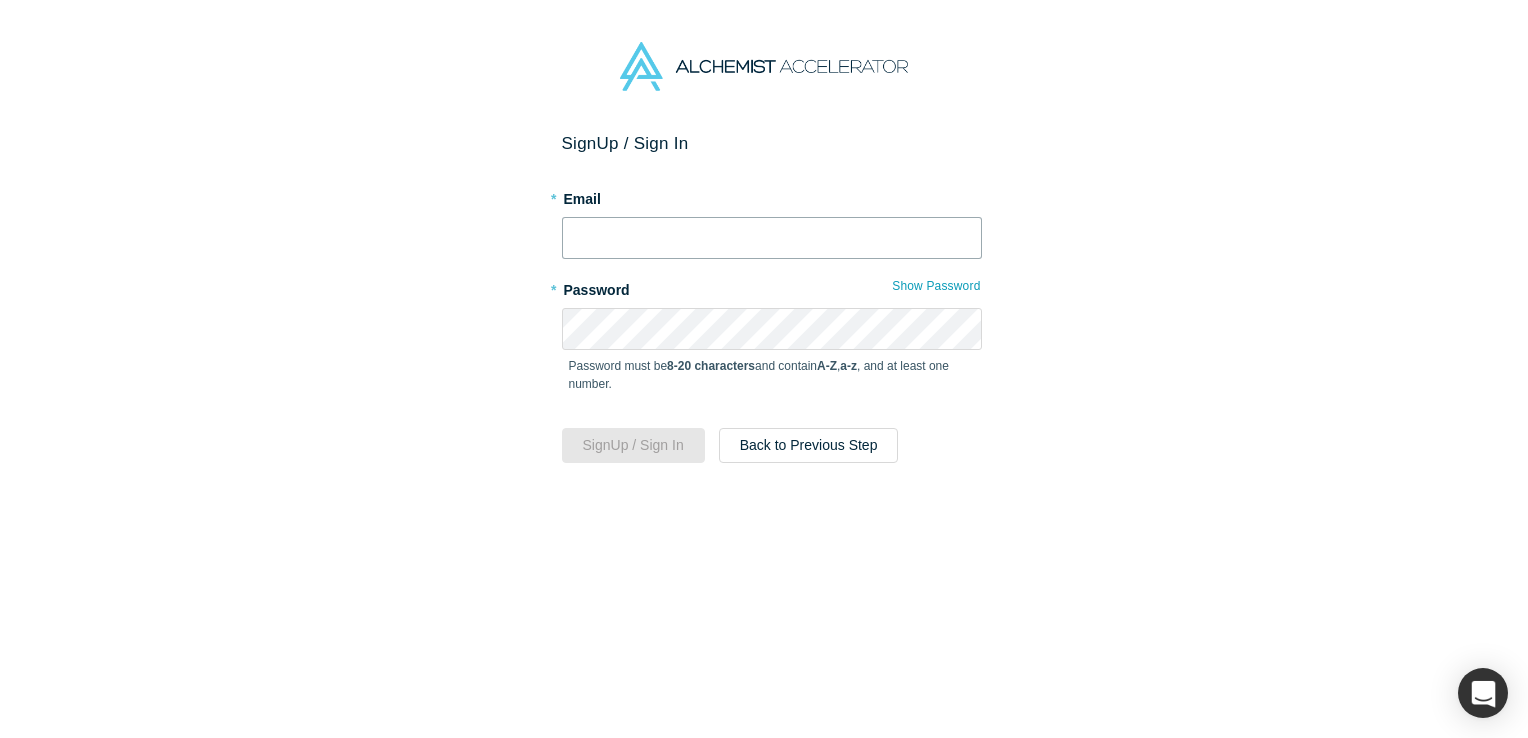 click at bounding box center (772, 238) 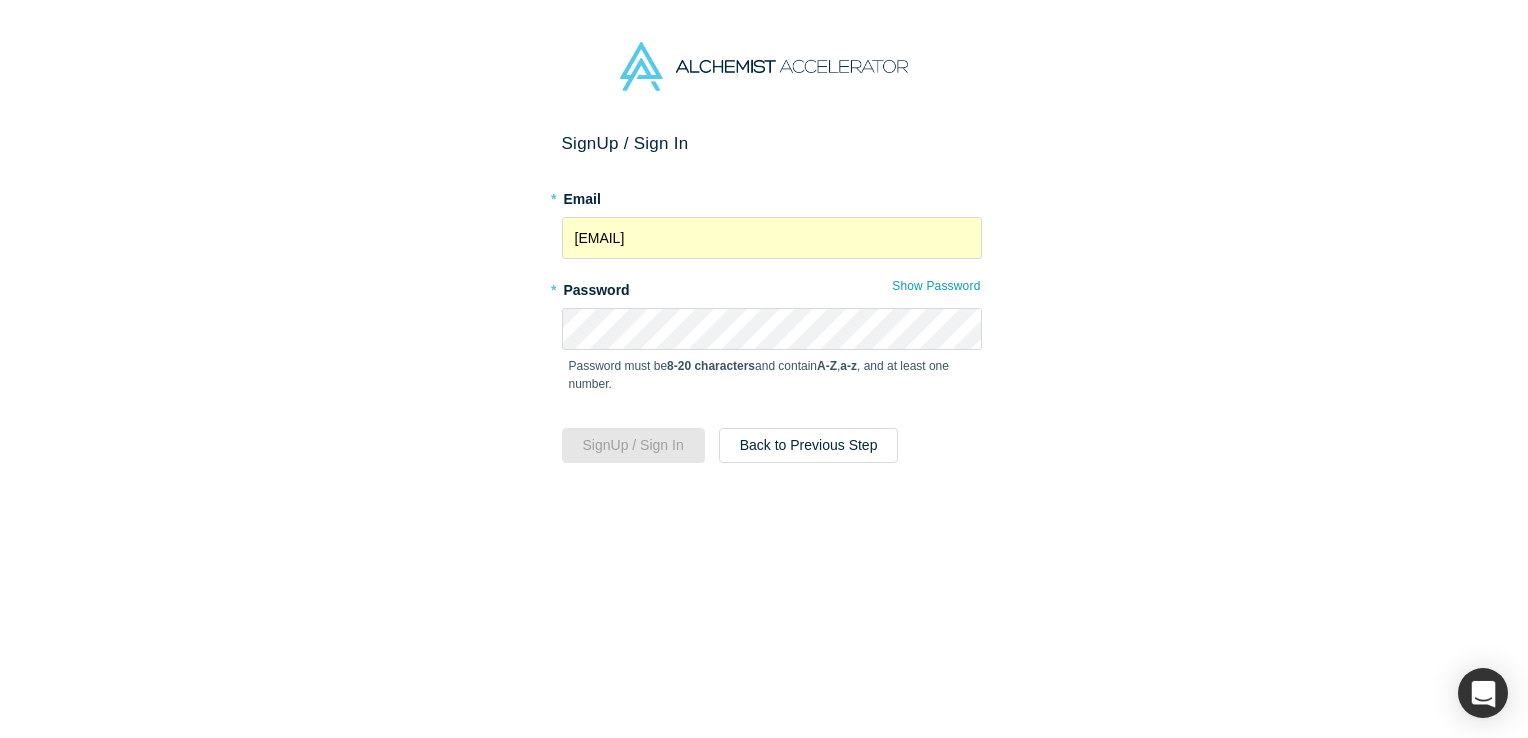 click on "Sign  Up / Sign In   * Email amohan@finstratmgmt.com * Password Show Password Password must be  8-20 characters  and contain  A-Z ,  a-z , and at least one number. Sign  Up / Sign In Back to Previous Step" at bounding box center (771, 443) 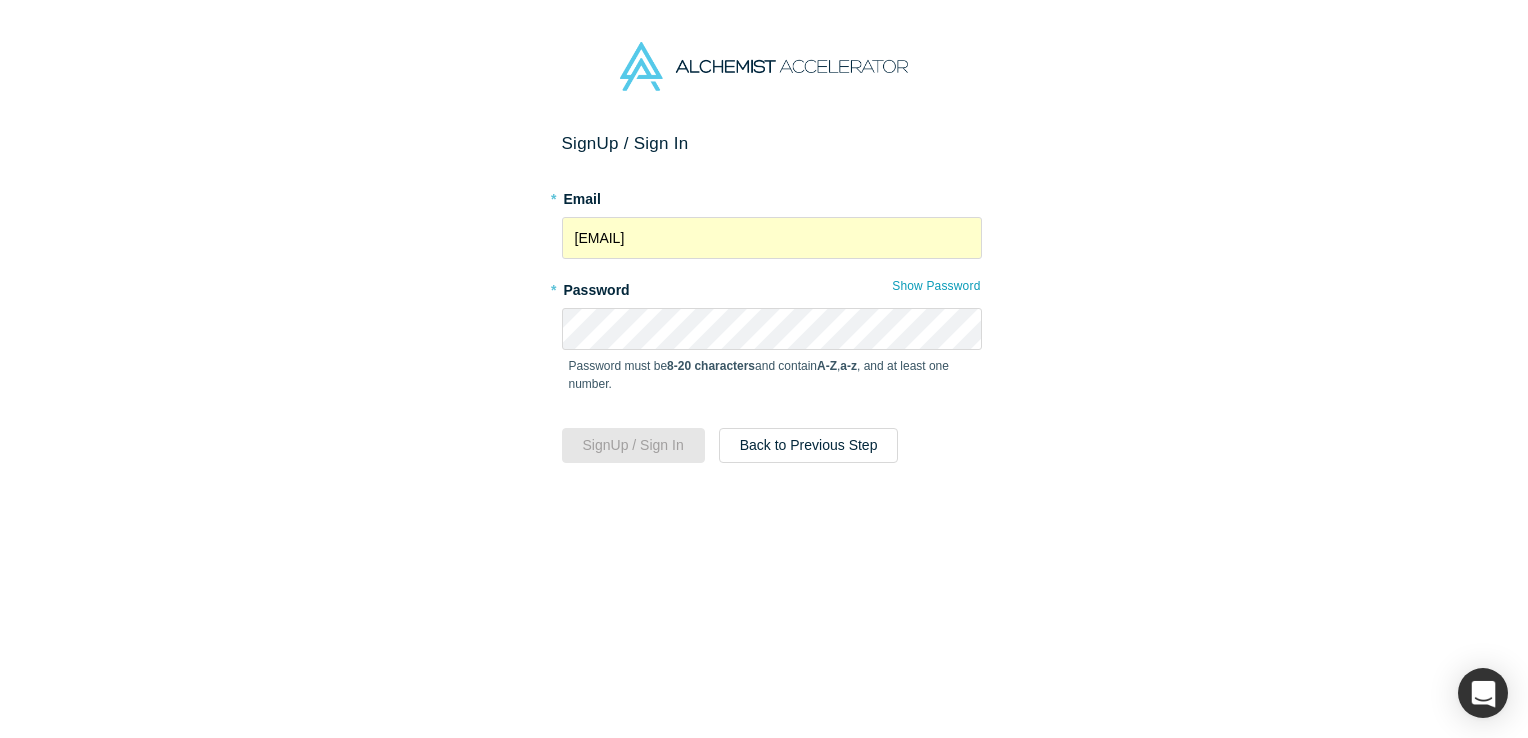 click at bounding box center (971, 329) 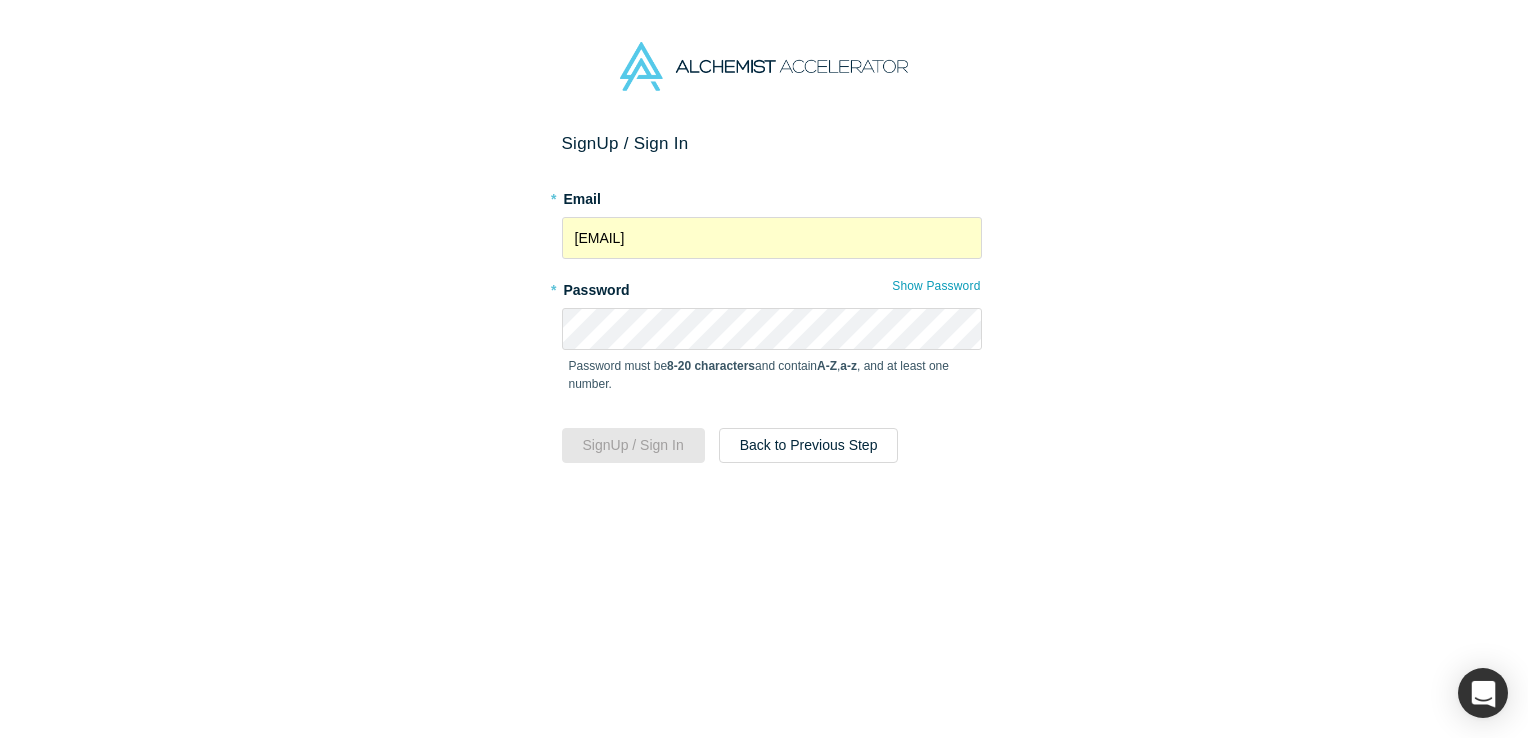 click on "Sign  Up / Sign In   * Email amohan@finstratmgmt.com * Password Show Password Password must be  8-20 characters  and contain  A-Z ,  a-z , and at least one number. Sign  Up / Sign In Back to Previous Step" at bounding box center [771, 443] 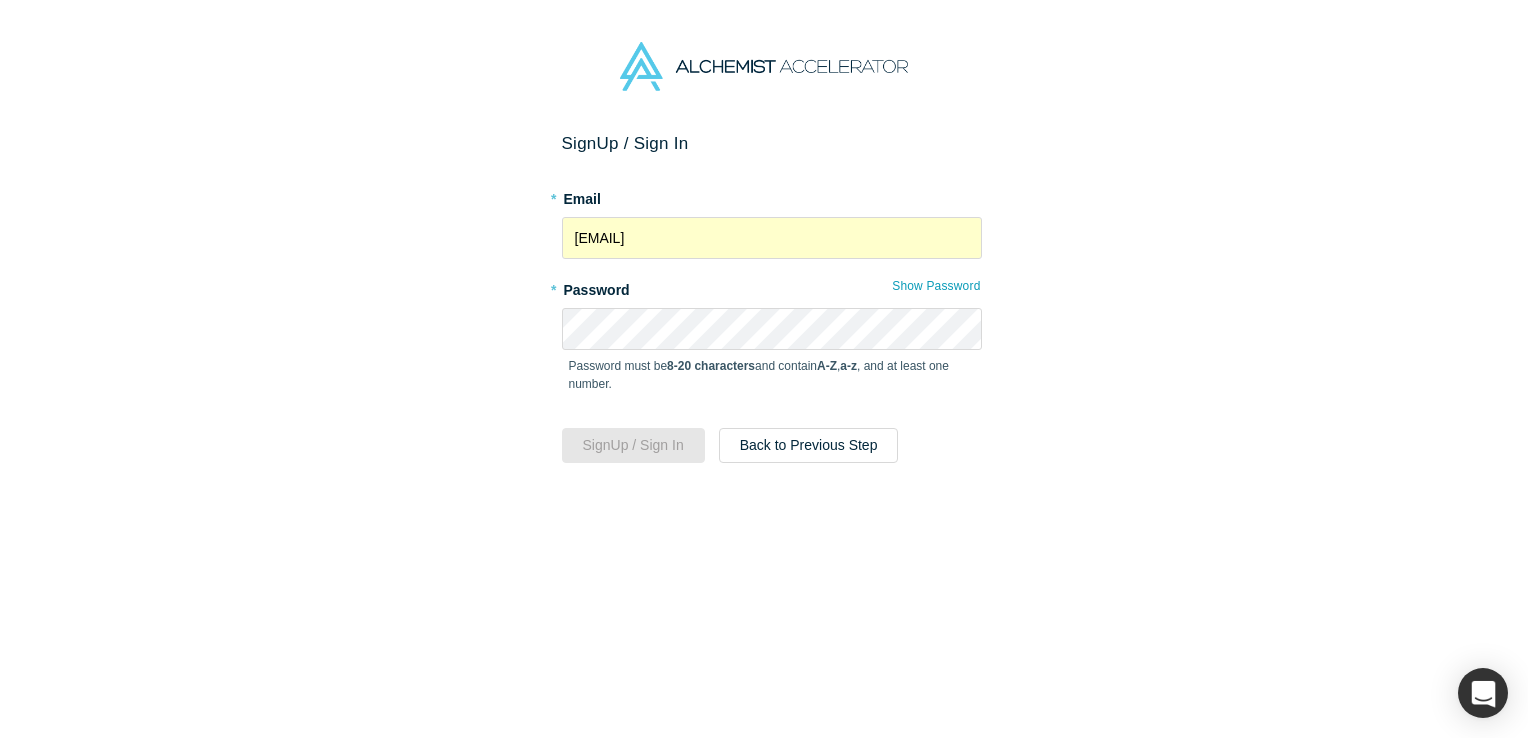 click on "Sign  Up / Sign In   * Email amohan@finstratmgmt.com * Password Show Password Password must be  8-20 characters  and contain  A-Z ,  a-z , and at least one number. Sign  Up / Sign In Back to Previous Step" at bounding box center [771, 443] 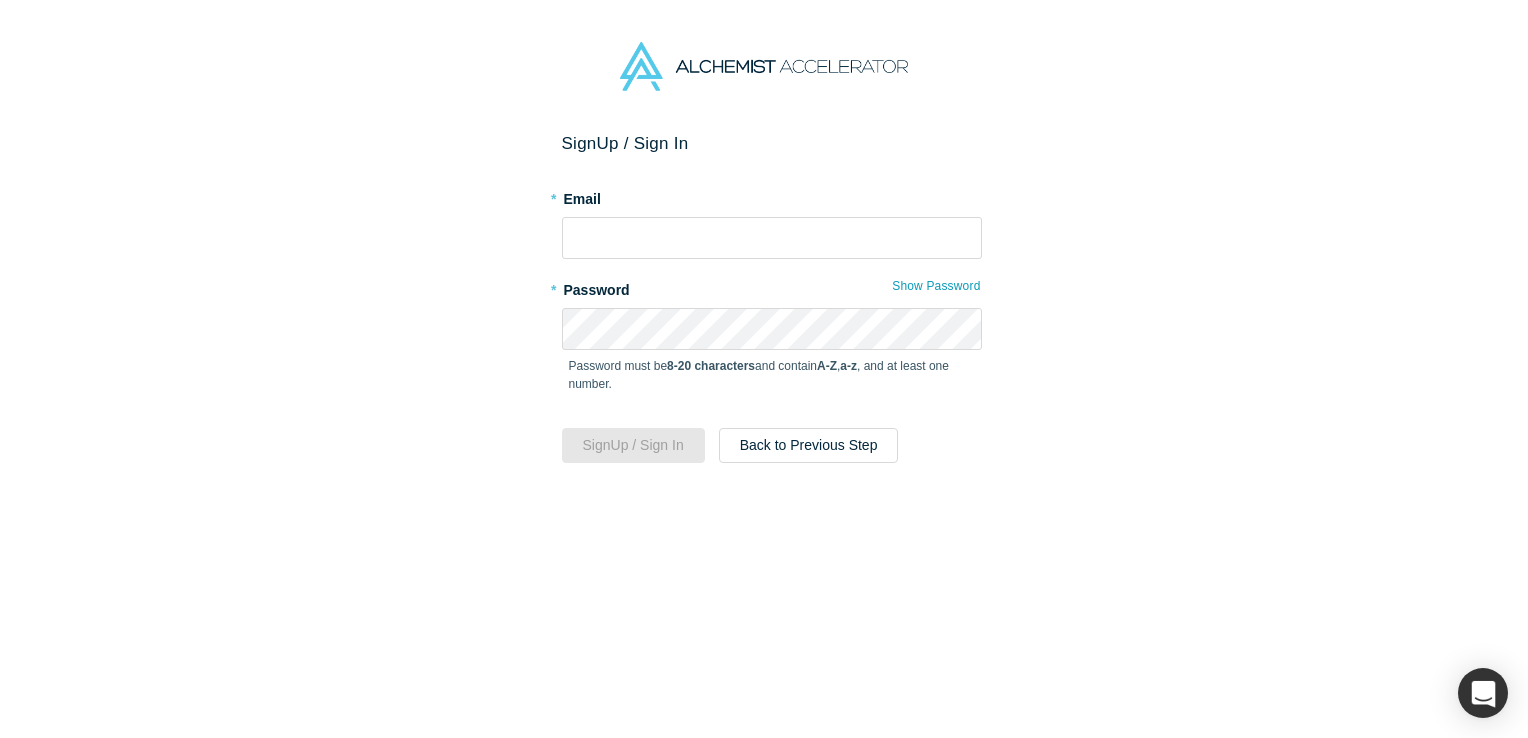 scroll, scrollTop: 0, scrollLeft: 0, axis: both 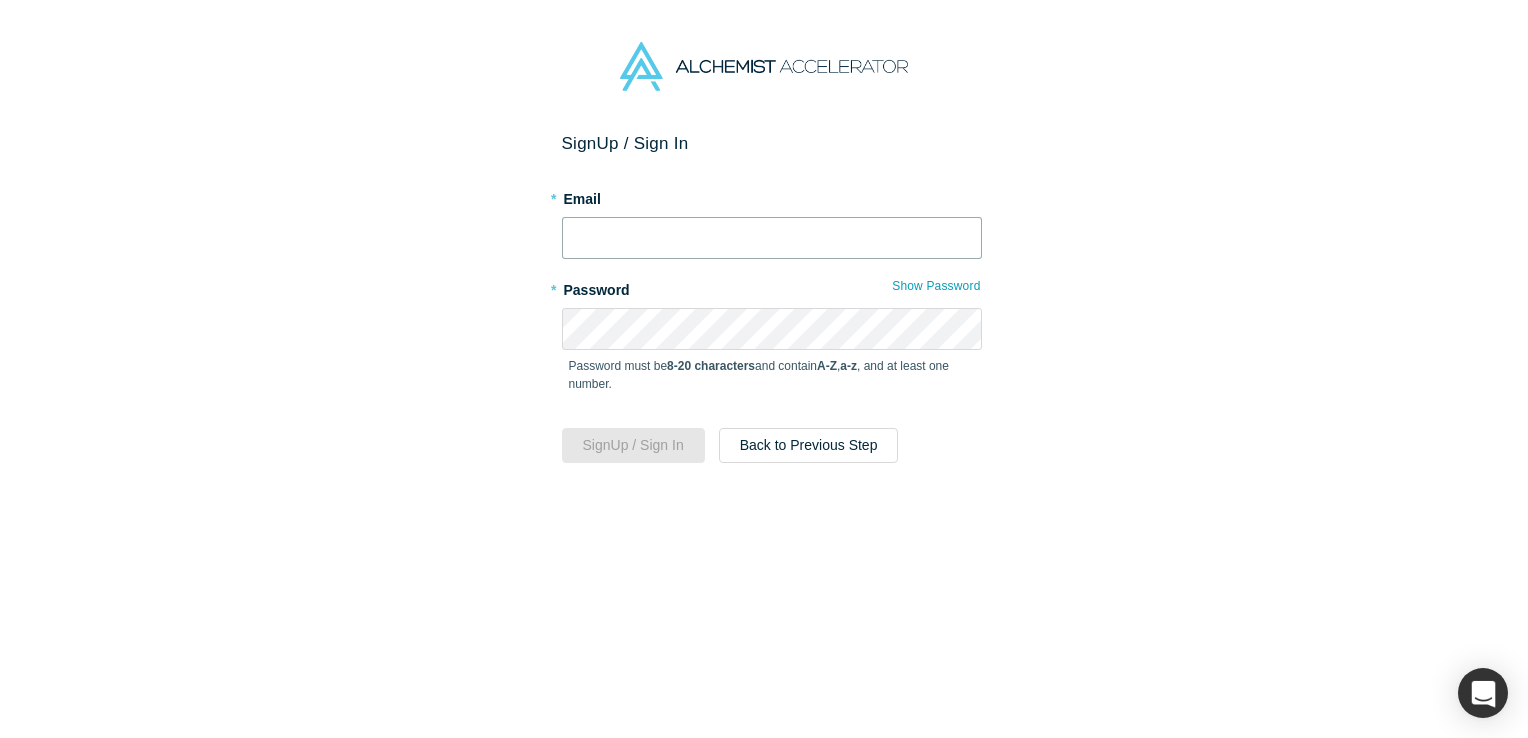 click at bounding box center [772, 238] 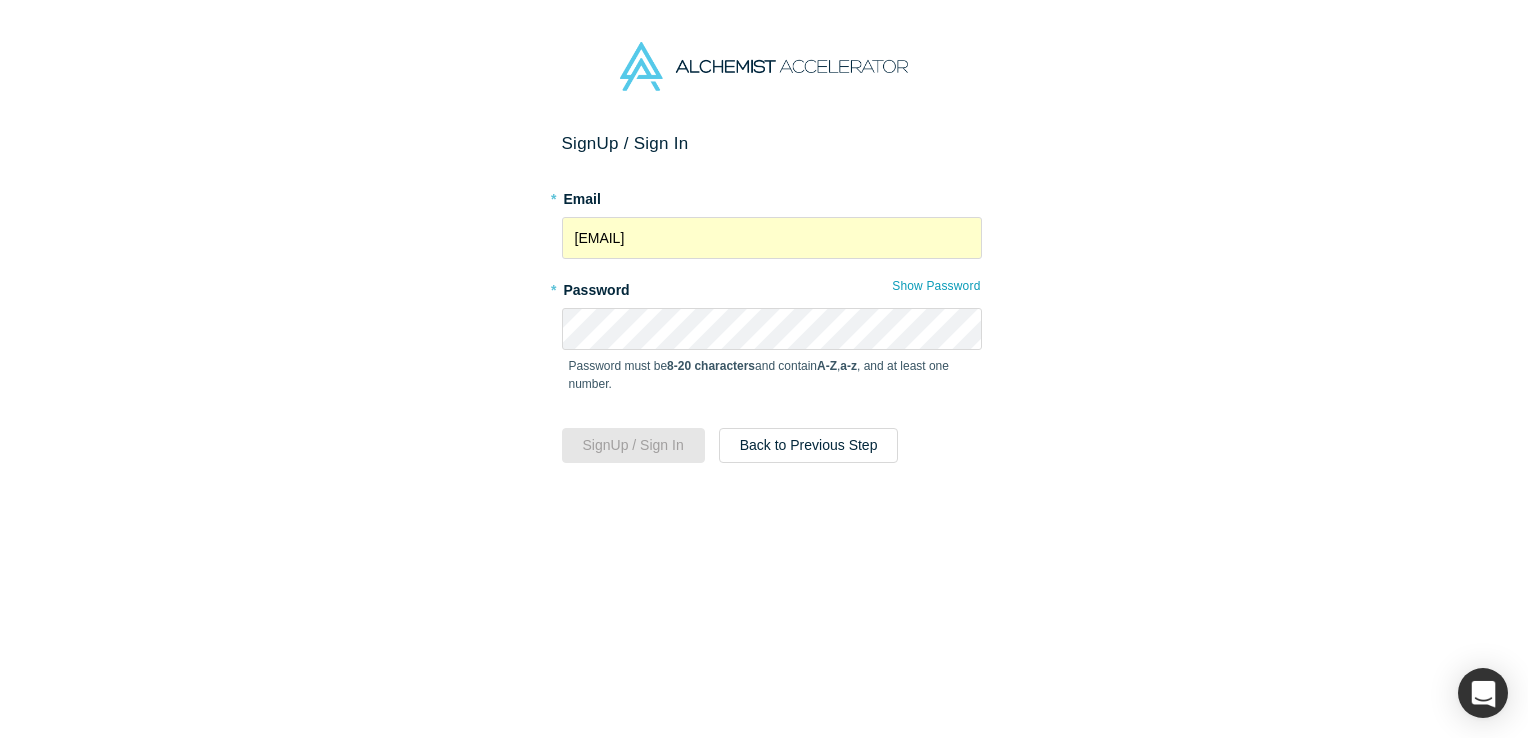 click on "Sign  Up / Sign In   * Email amohan@finstratmgmt.com * Password Show Password Password must be  8-20 characters  and contain  A-Z ,  a-z , and at least one number. Sign  Up / Sign In Back to Previous Step" at bounding box center [771, 443] 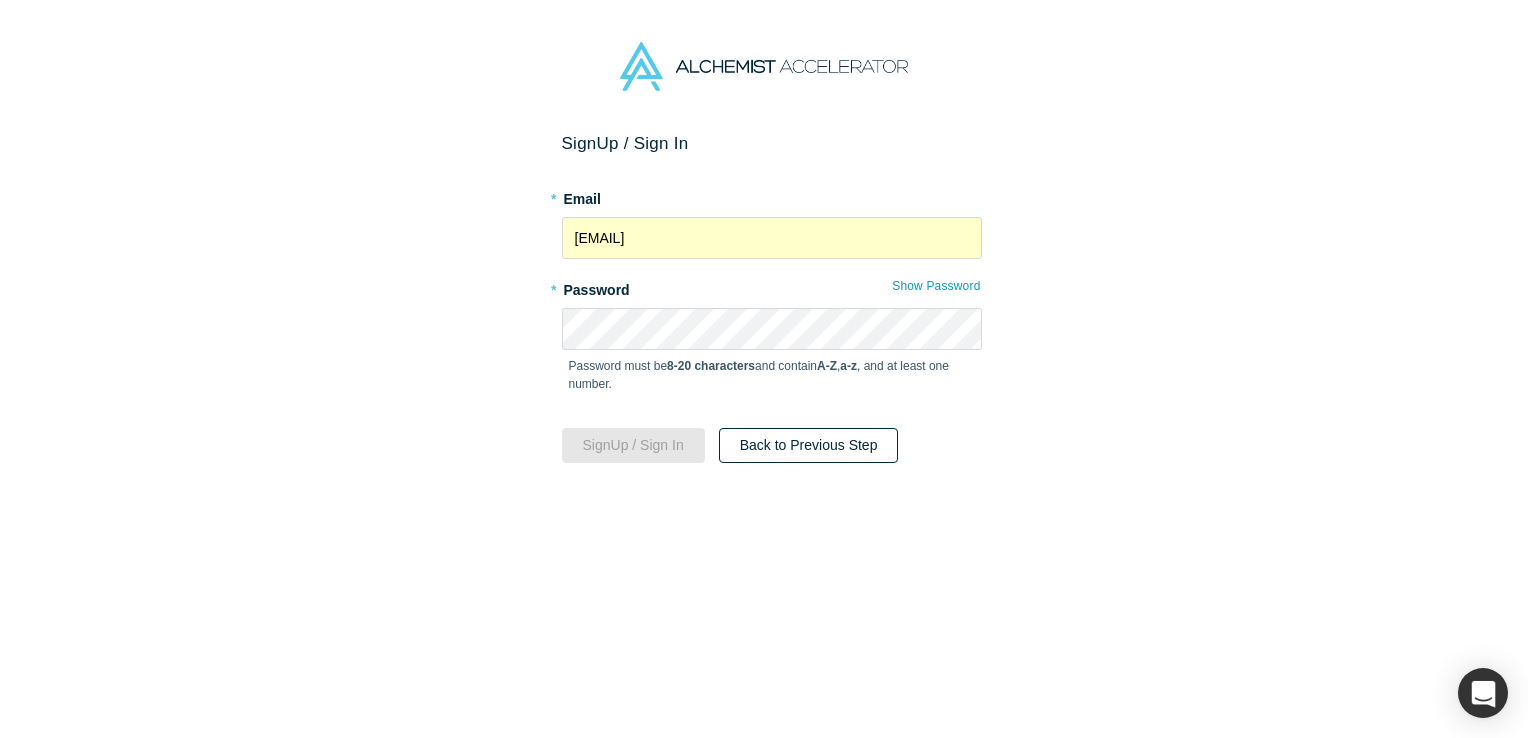 click on "Back to Previous Step" at bounding box center [809, 445] 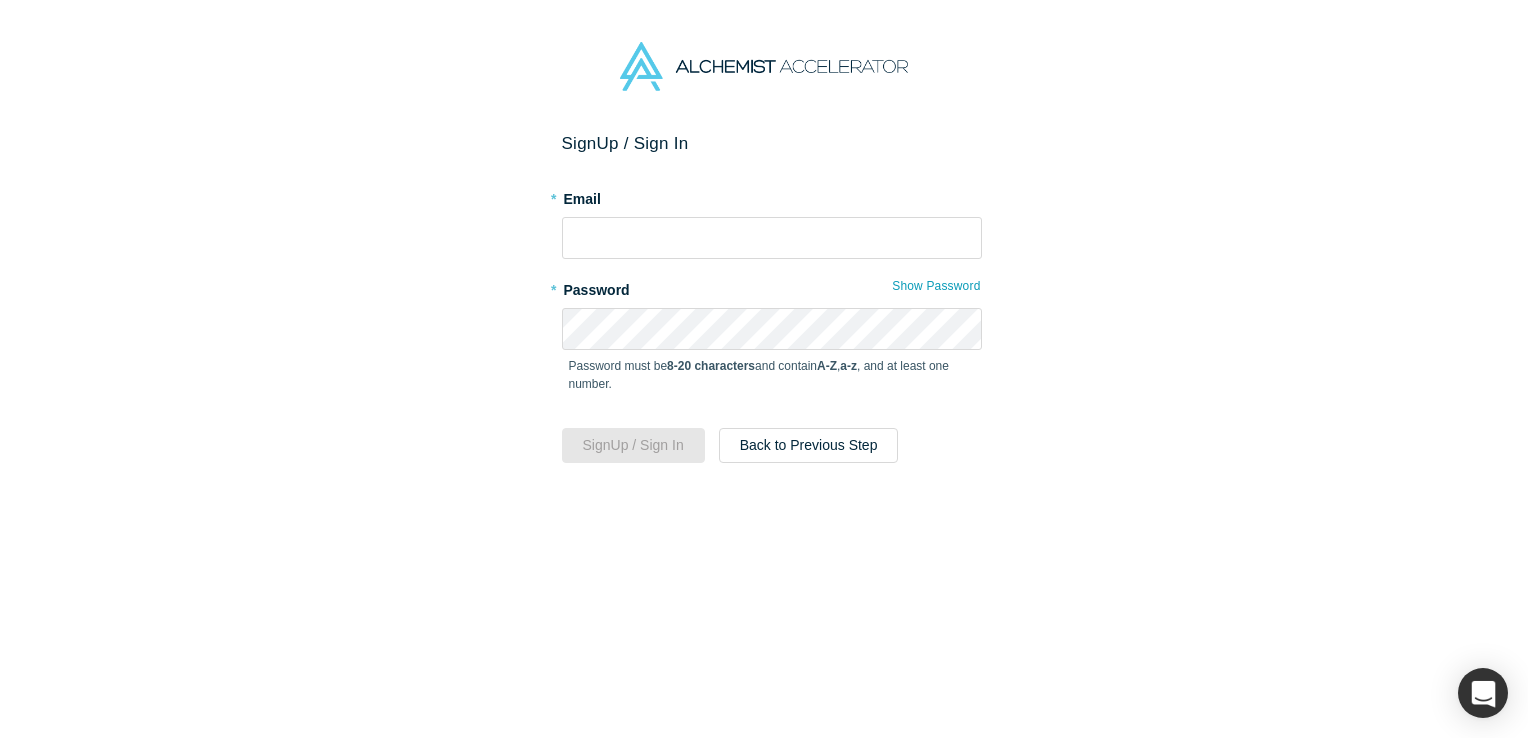 scroll, scrollTop: 0, scrollLeft: 0, axis: both 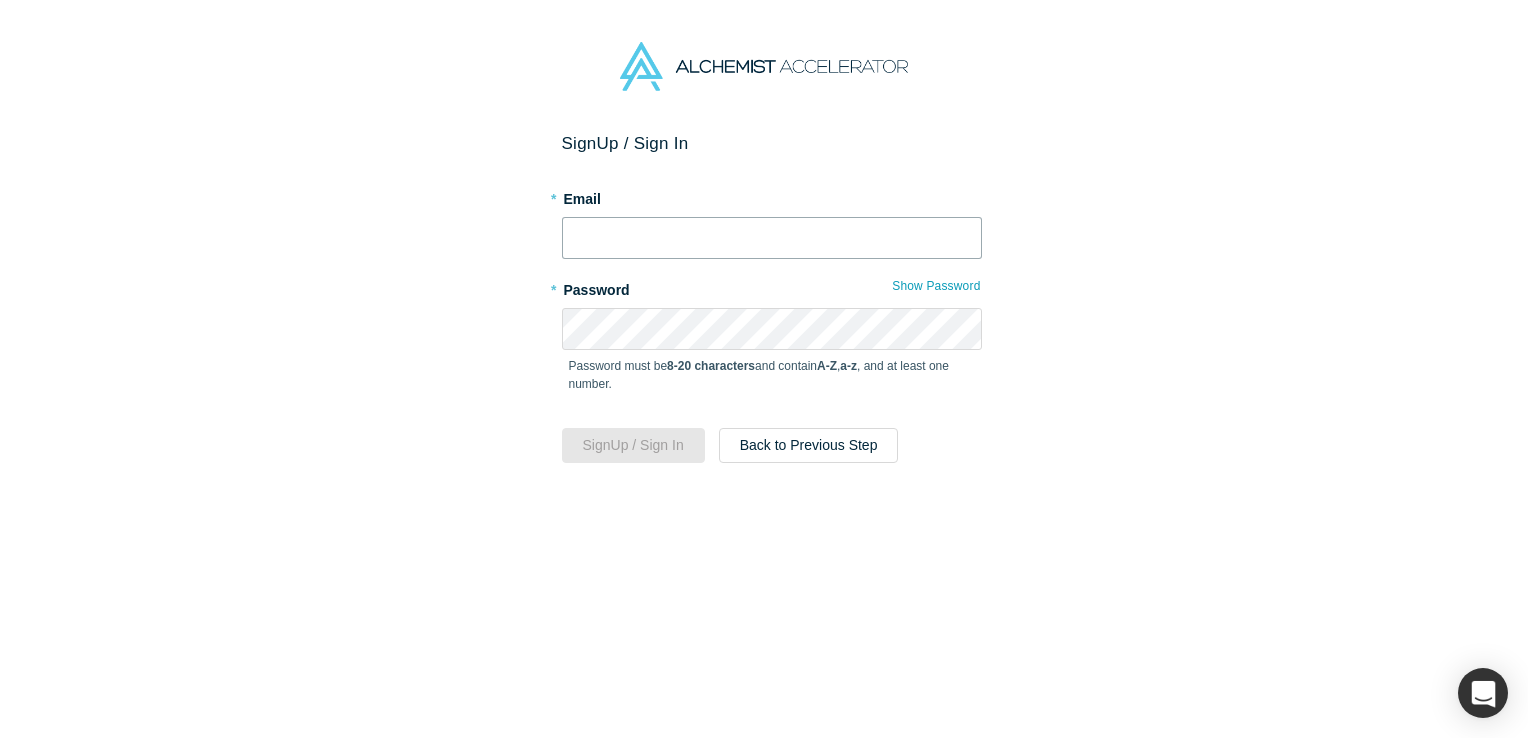 type on "[EMAIL]" 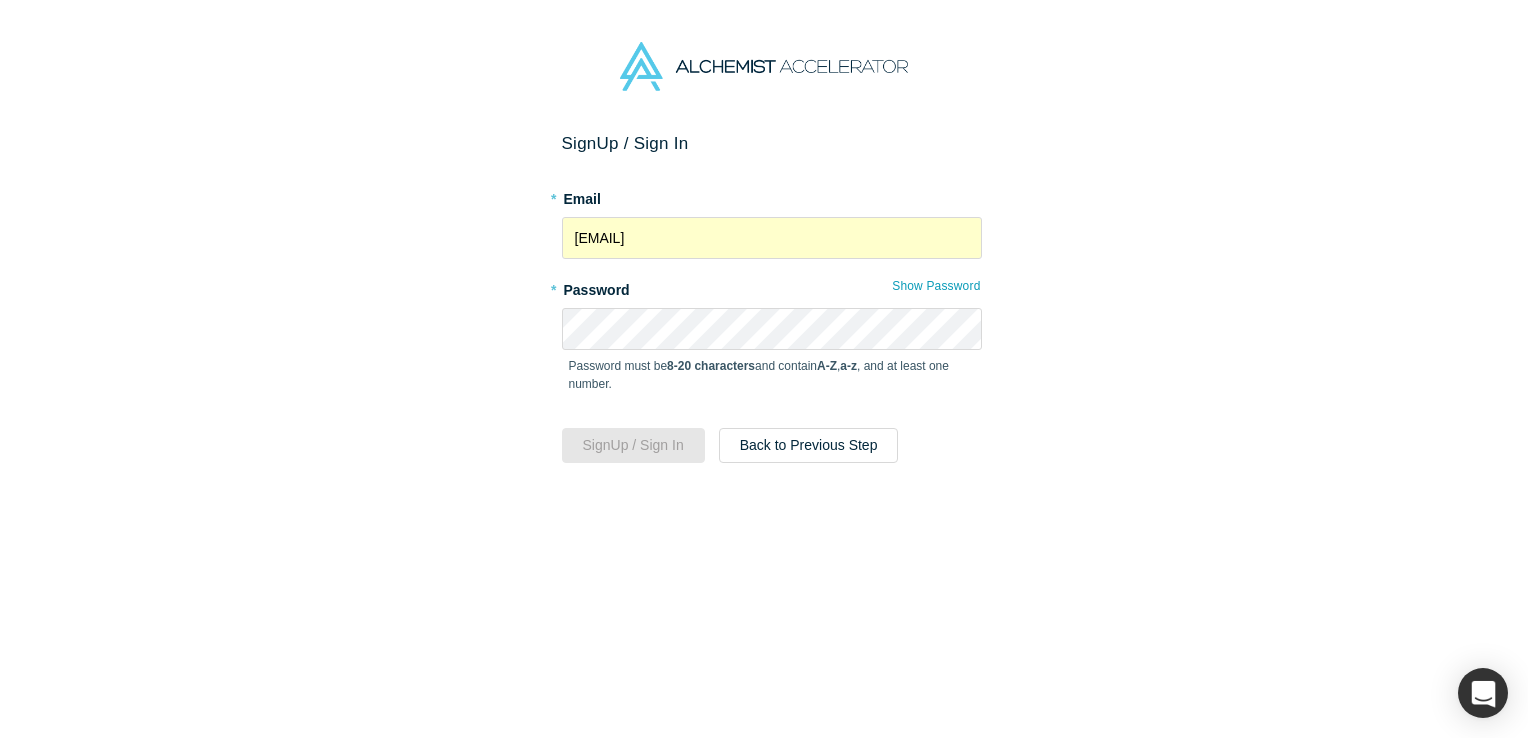 click at bounding box center (971, 329) 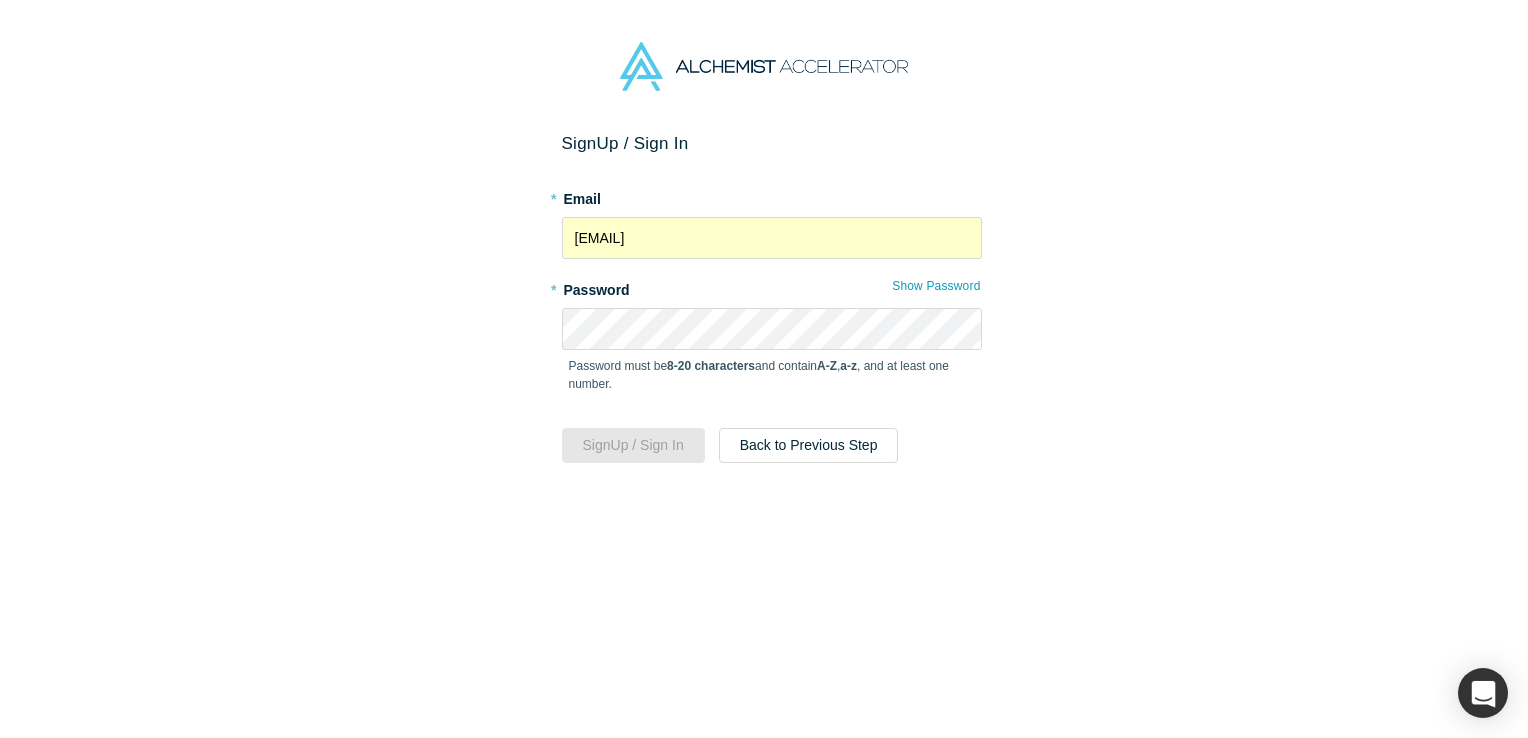 click on "Sign  Up / Sign In   * Email [EMAIL] * Password Show Password Password must be  8-20 characters  and contain  A-Z ,  a-z , and at least one number. Sign  Up / Sign In Back to Previous Step" at bounding box center (771, 443) 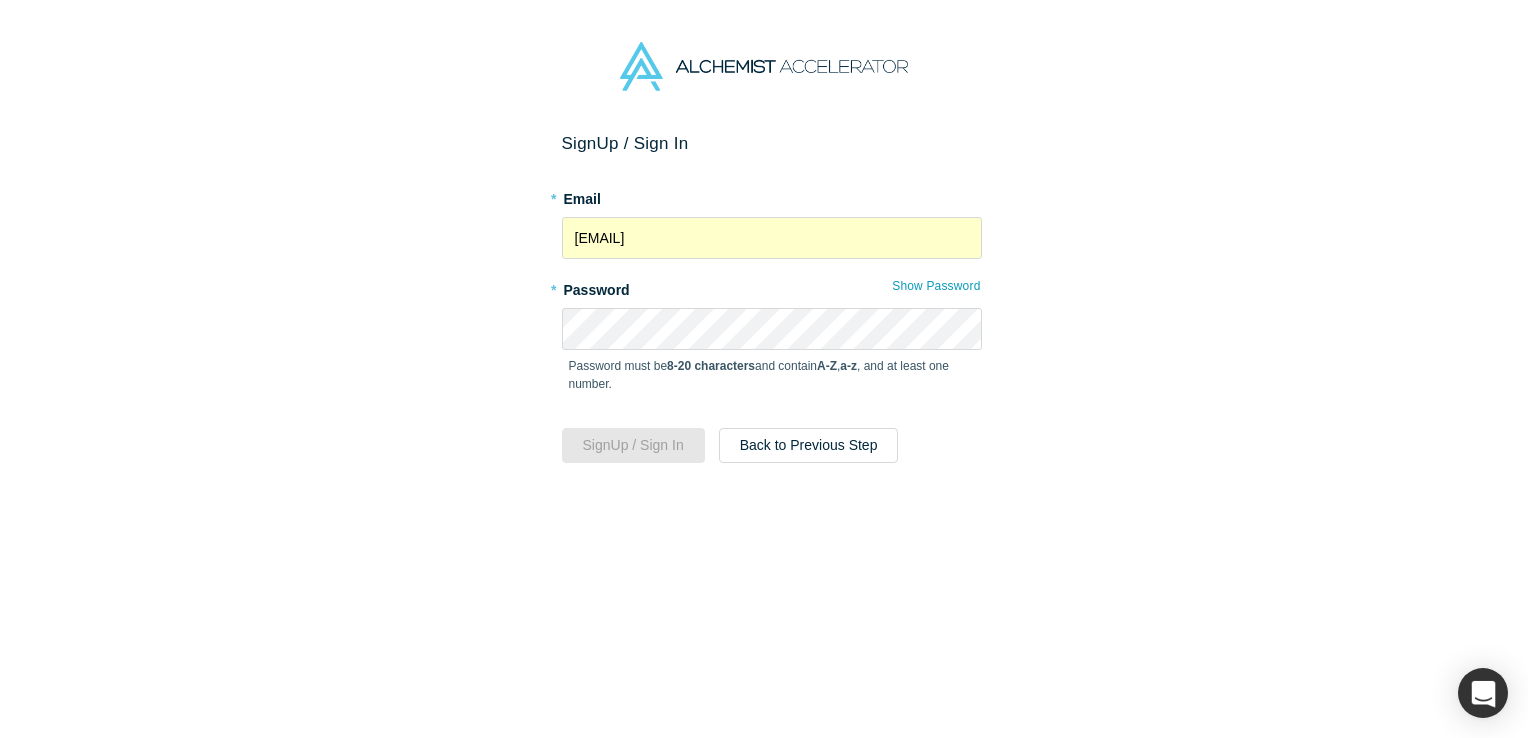click on "Sign  Up / Sign In   * Email [EMAIL] * Password Show Password Password must be  8-20 characters  and contain  A-Z ,  a-z , and at least one number. Sign  Up / Sign In Back to Previous Step" at bounding box center [771, 443] 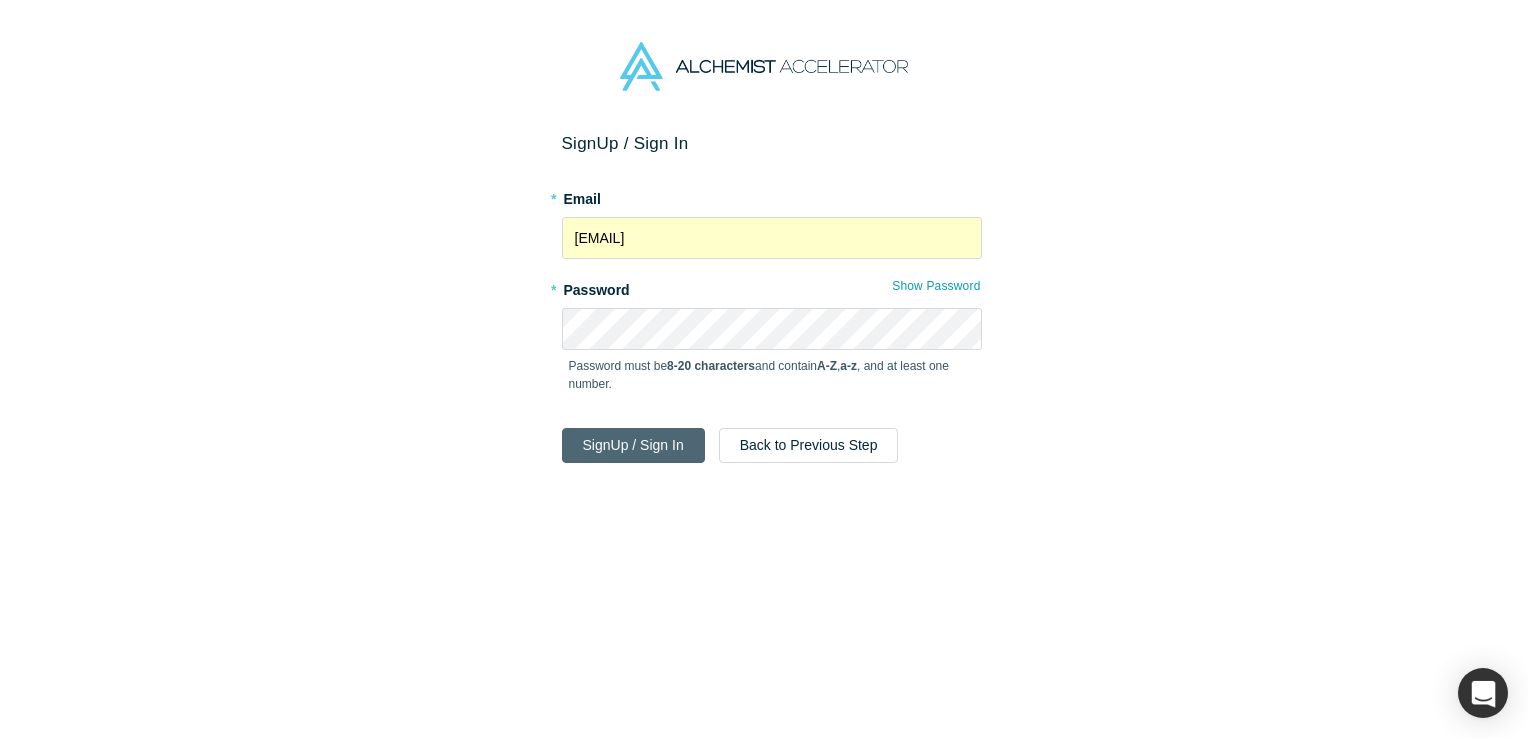click on "Sign  Up / Sign In" at bounding box center (633, 445) 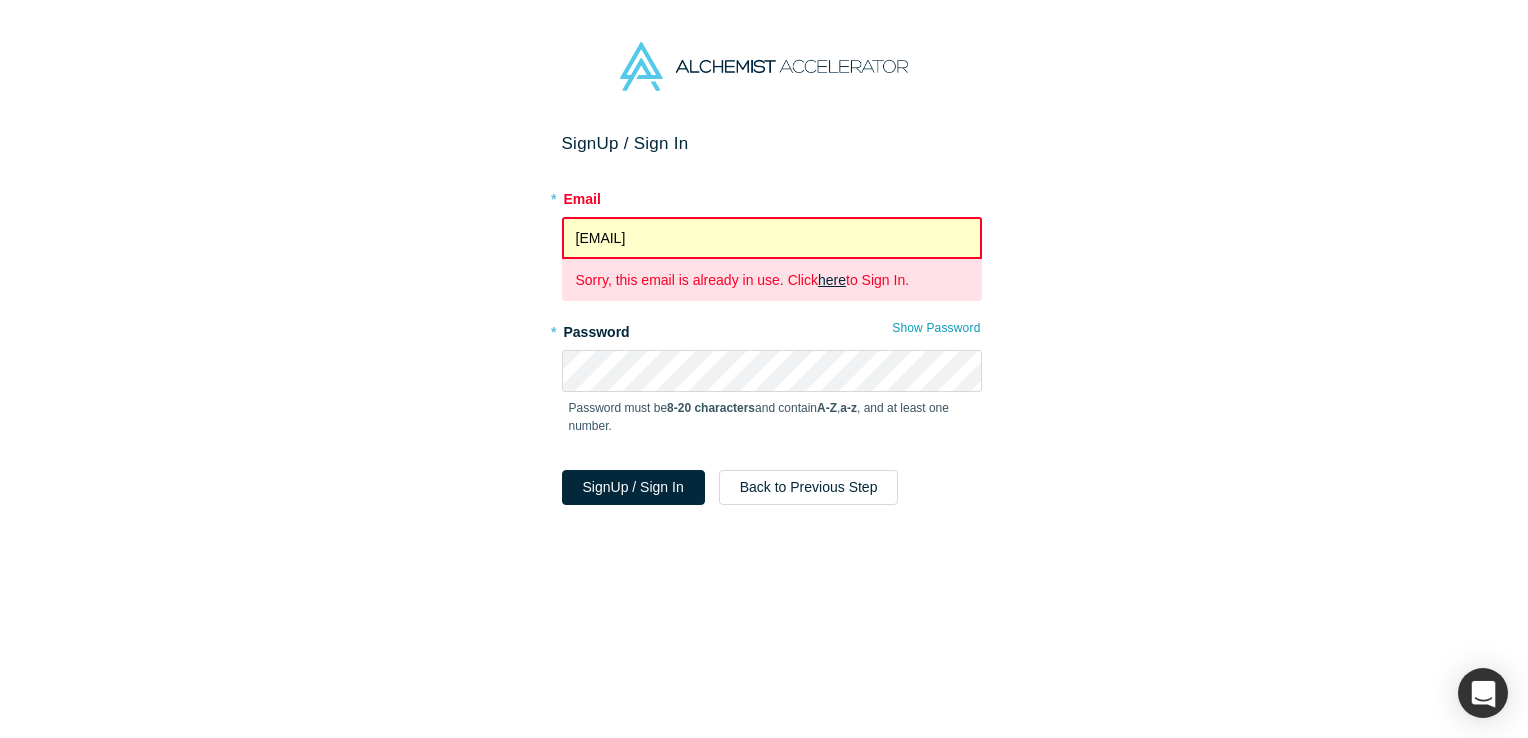 click on "here" at bounding box center (832, 280) 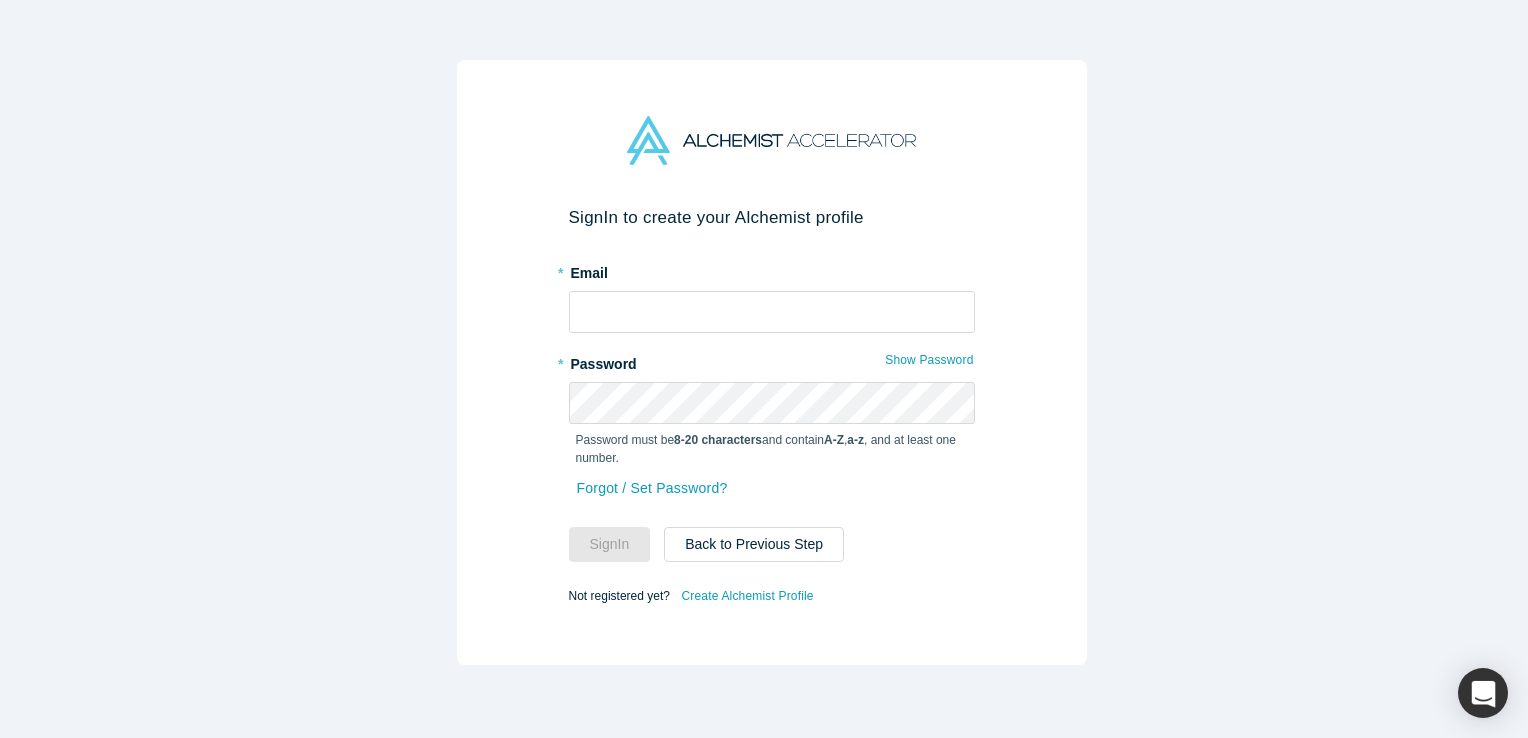 scroll, scrollTop: 0, scrollLeft: 0, axis: both 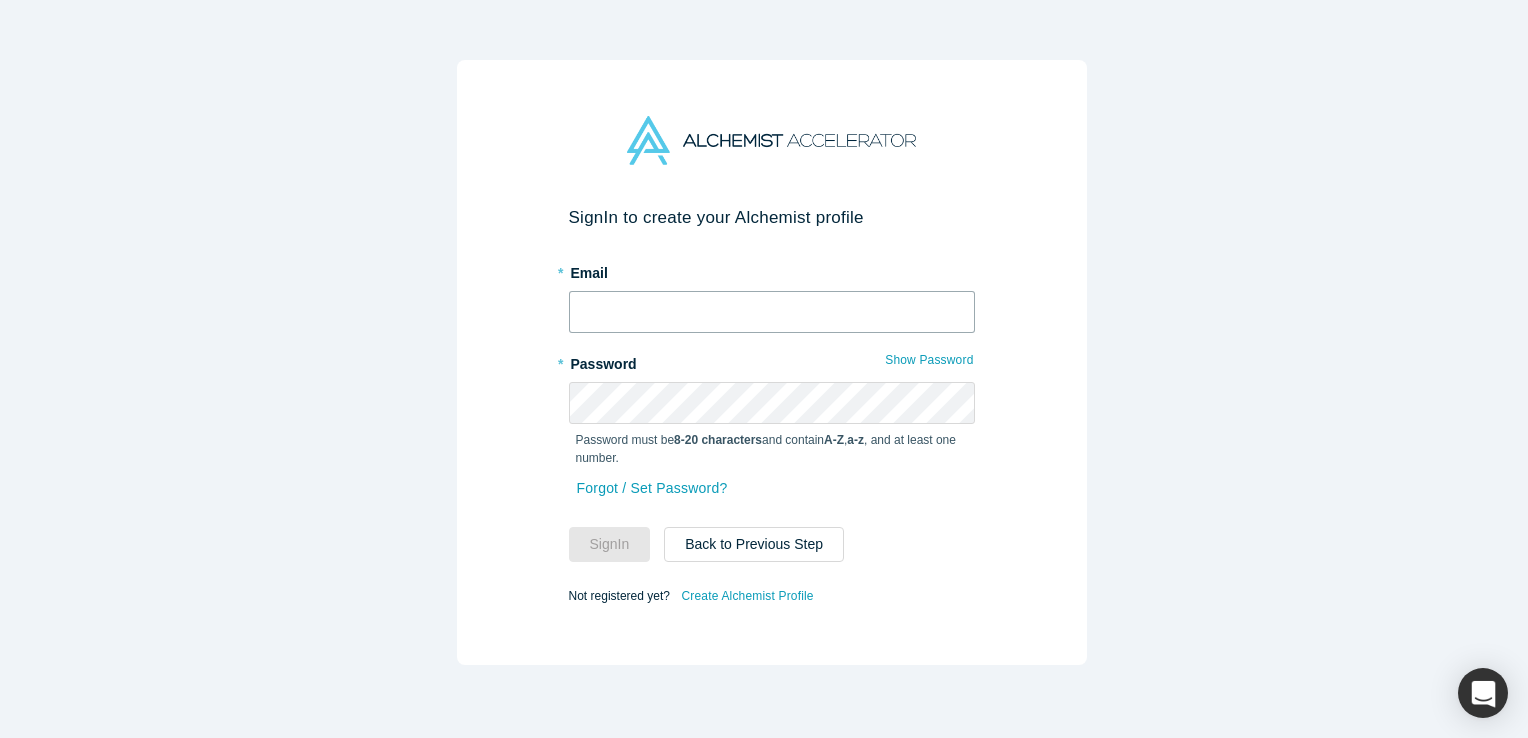 type on "amohan@[EXAMPLE.COM]" 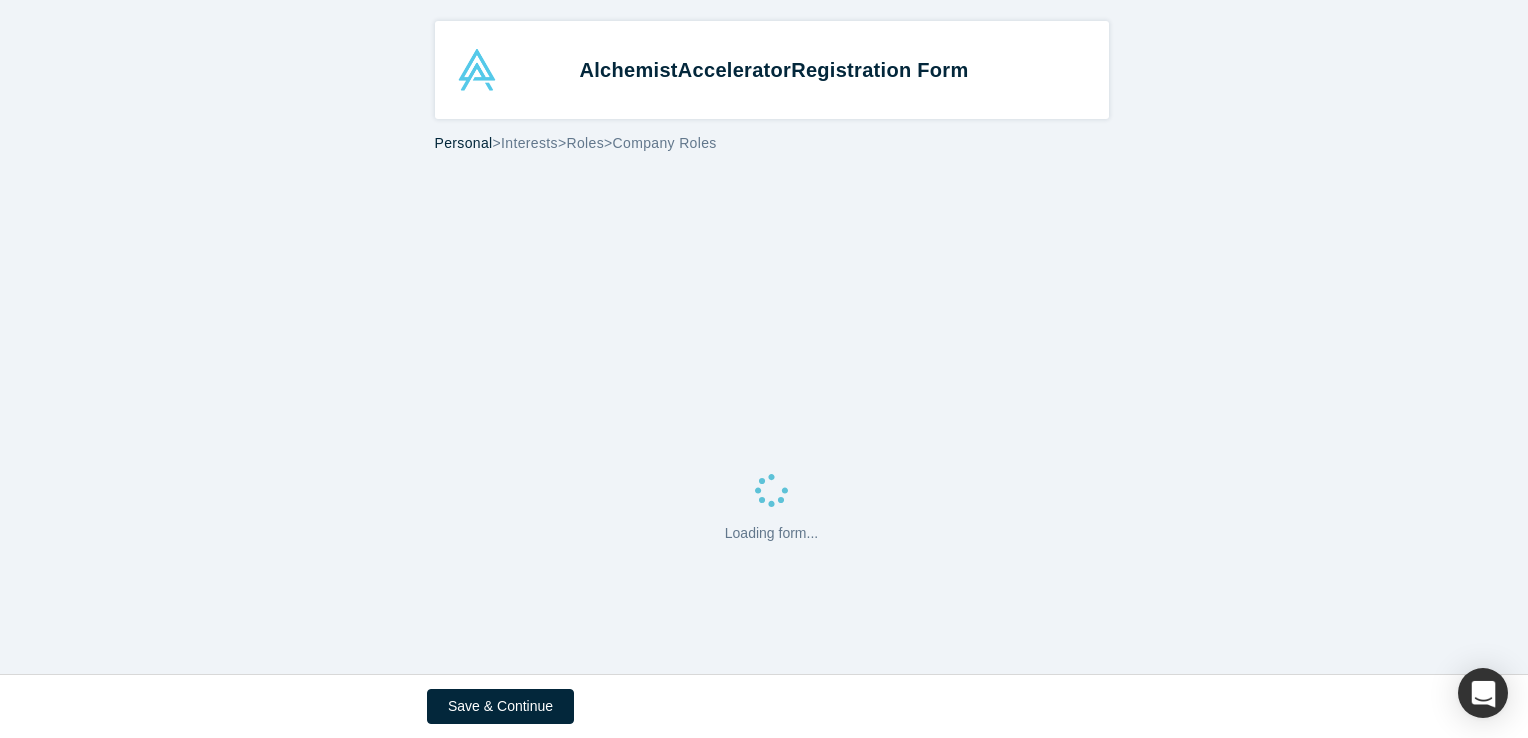 select on "[COUNTRY]" 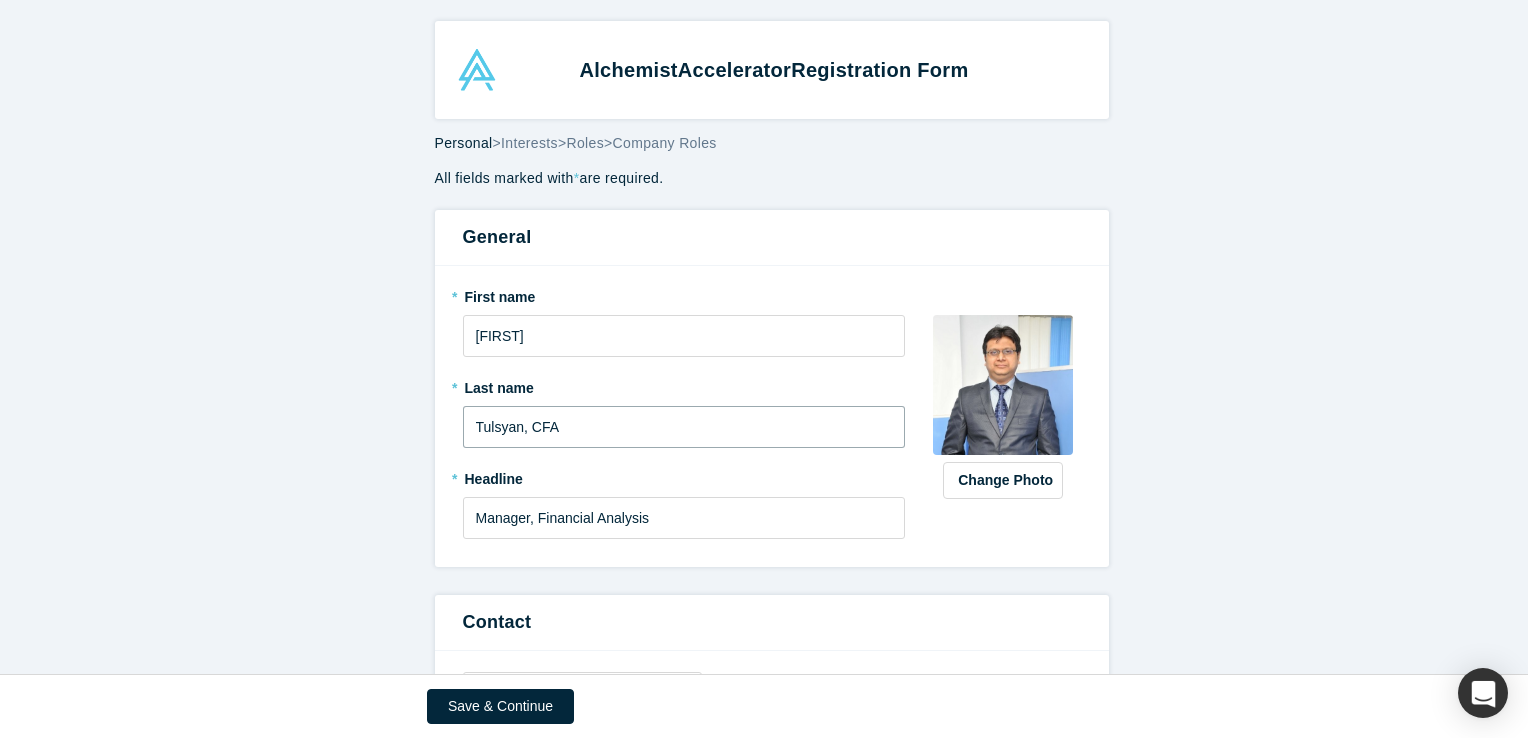 click on "Tulsyan, CFA" at bounding box center [684, 427] 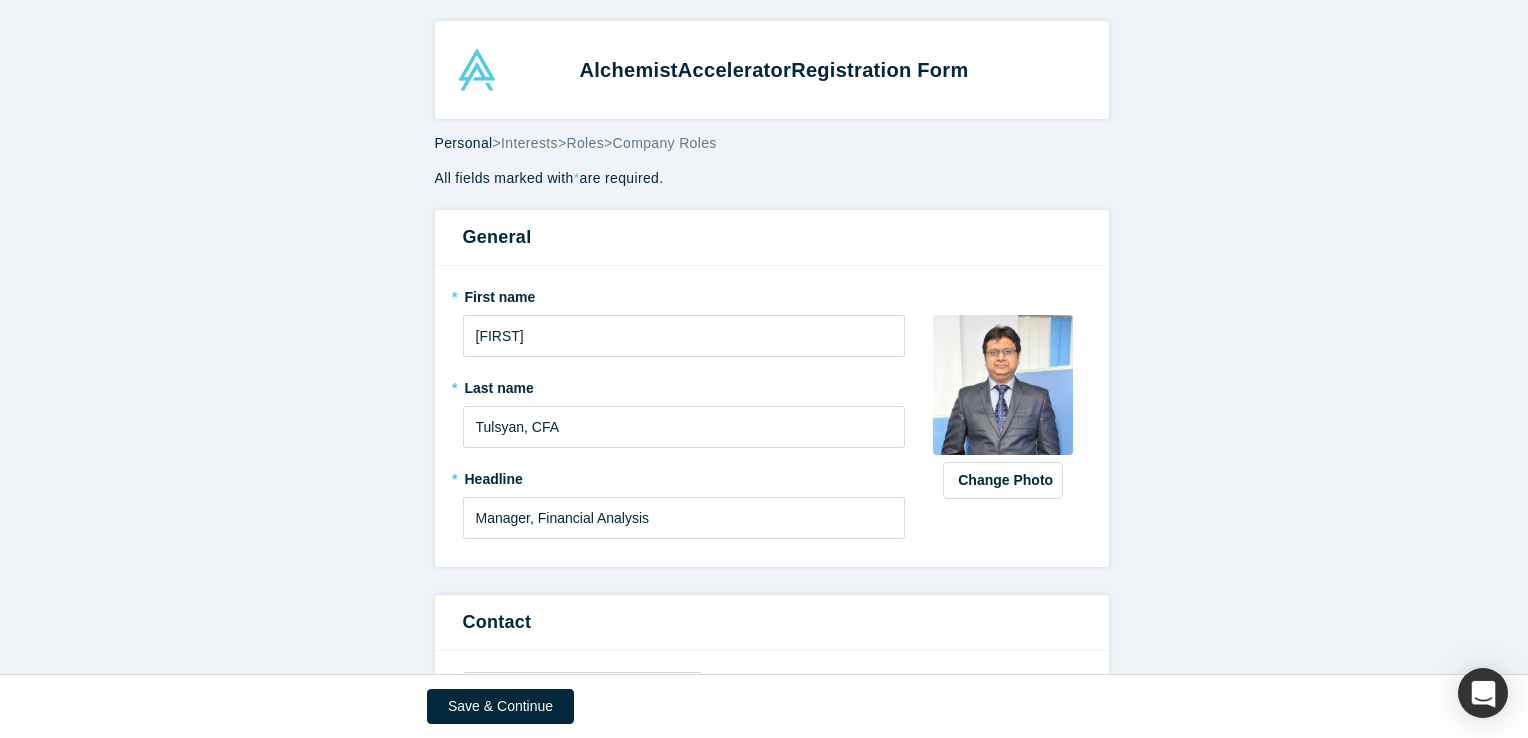 click on "Contact" at bounding box center [772, 622] 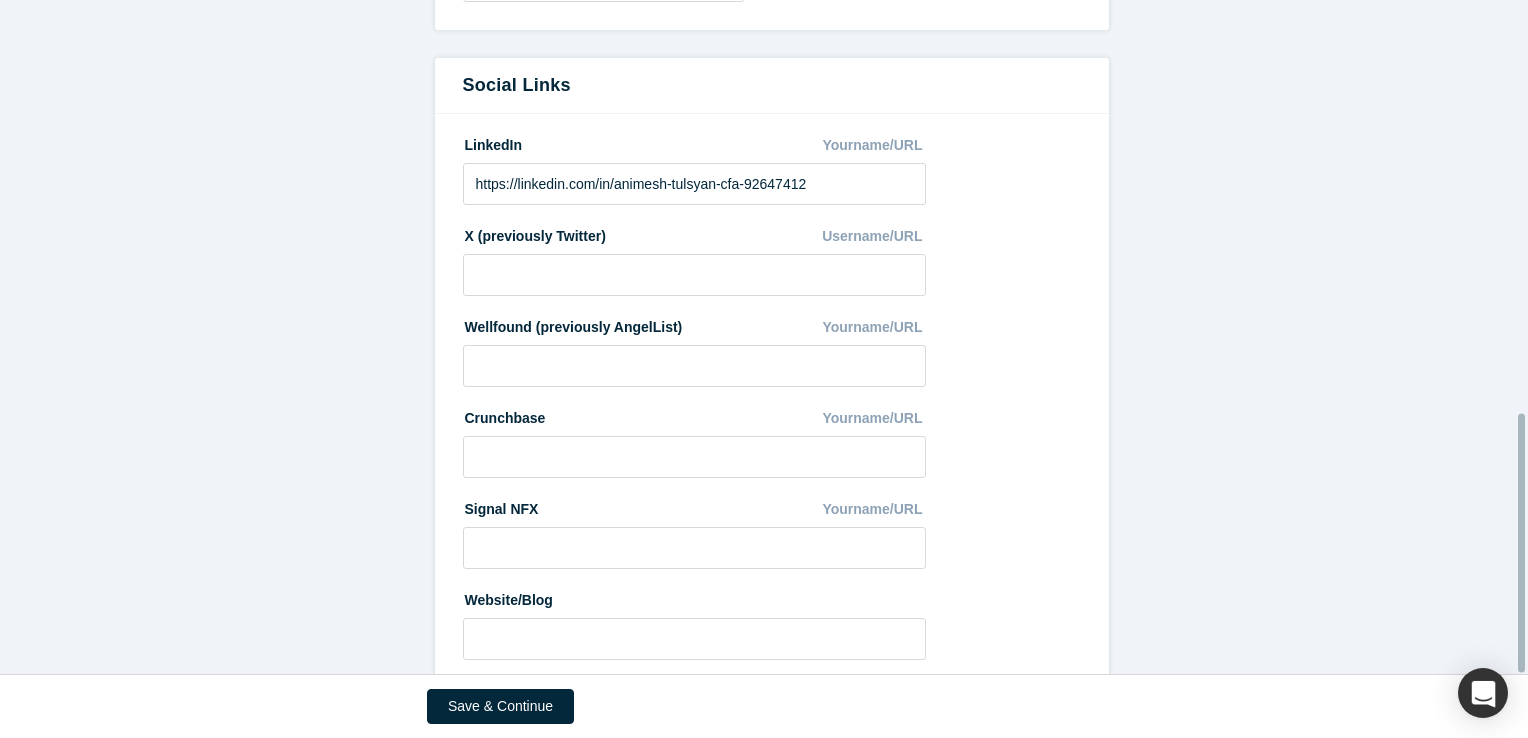 scroll, scrollTop: 1077, scrollLeft: 0, axis: vertical 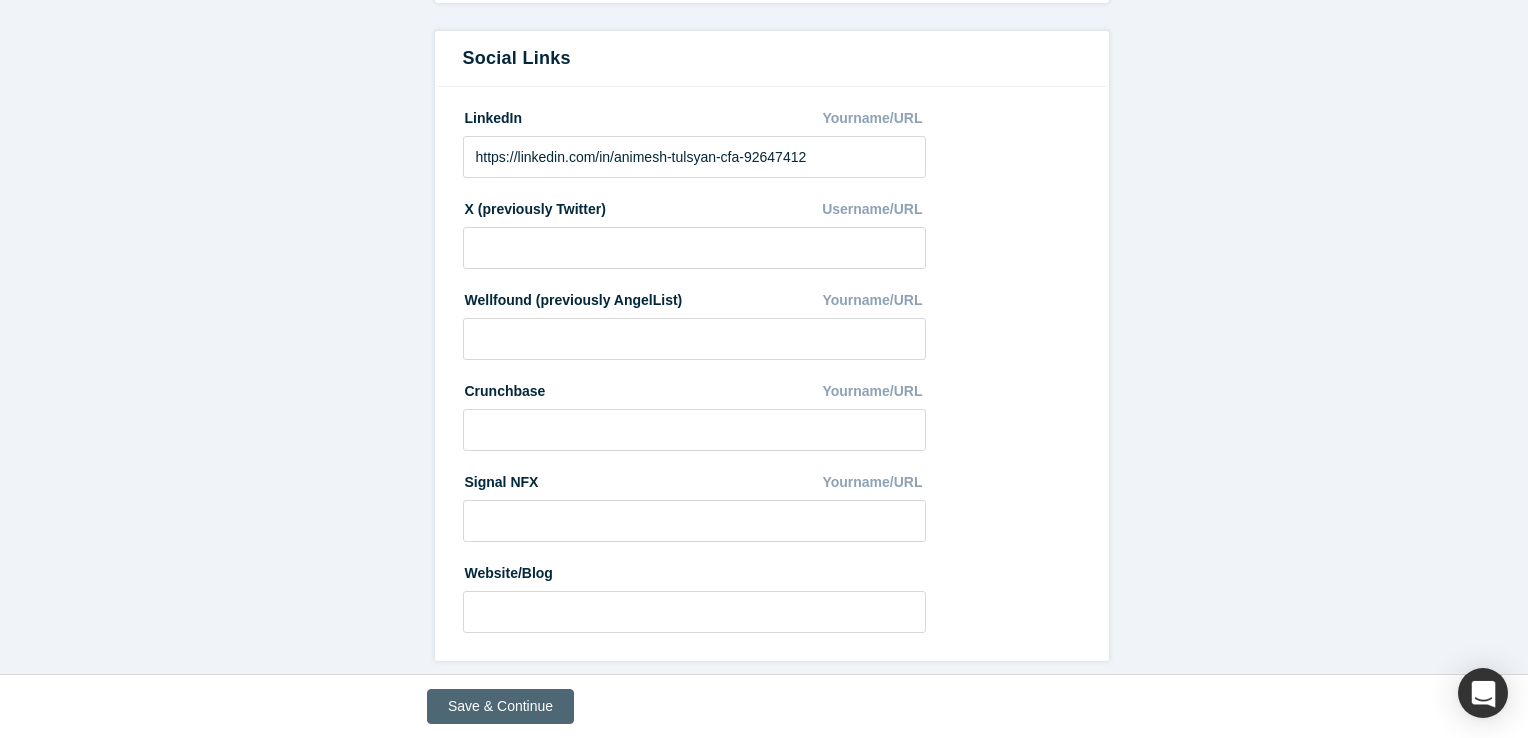 click on "Save & Continue" at bounding box center (500, 706) 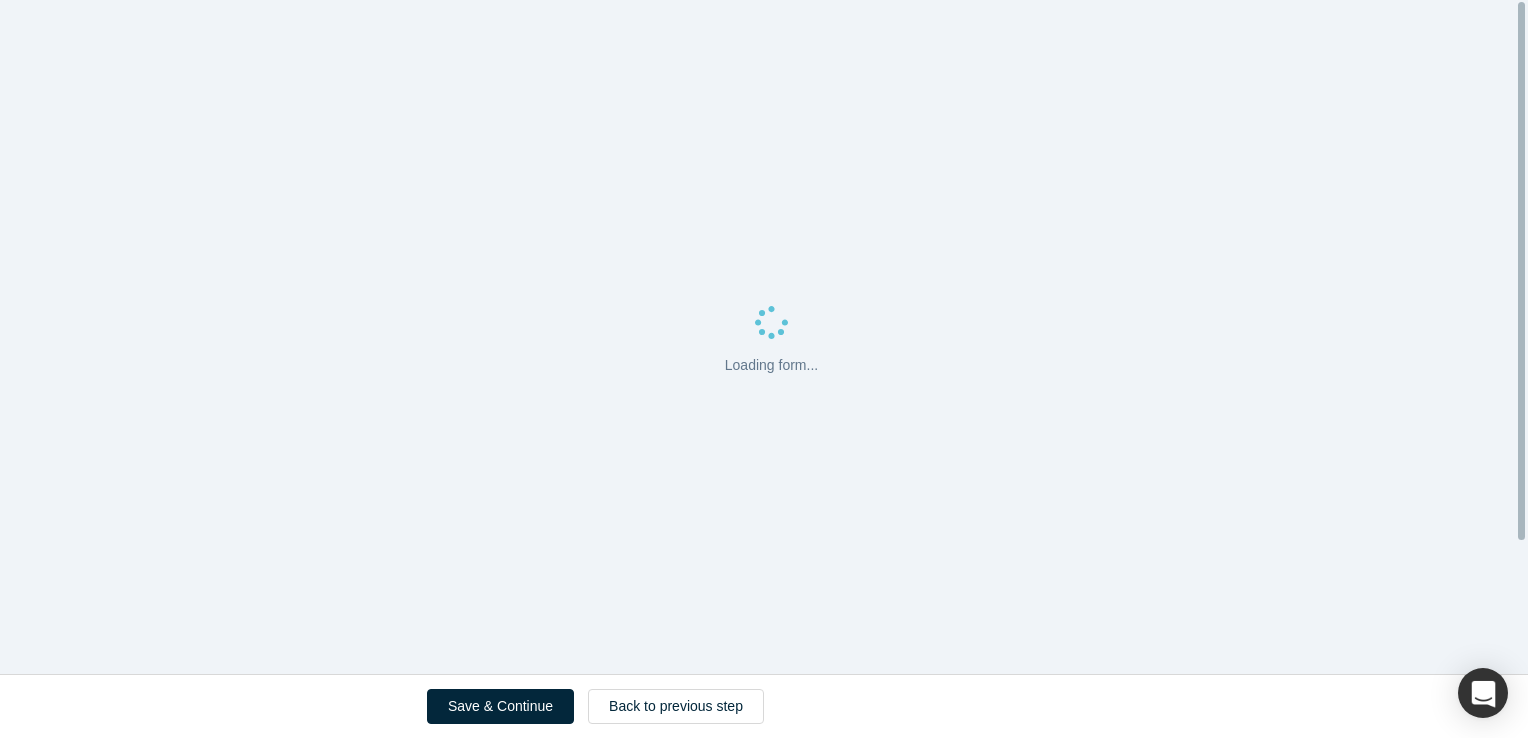 scroll, scrollTop: 0, scrollLeft: 0, axis: both 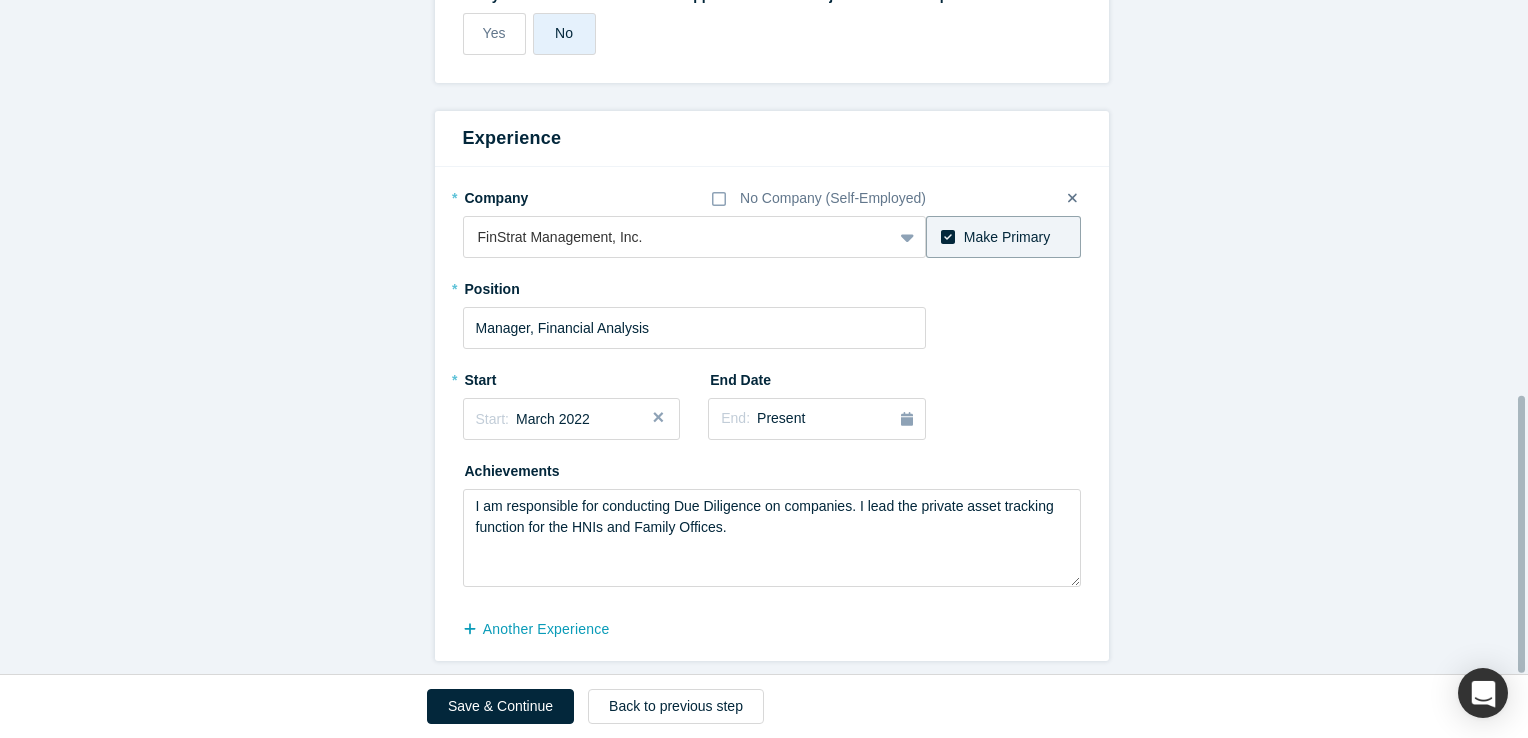 drag, startPoint x: 1523, startPoint y: 342, endPoint x: 1511, endPoint y: 489, distance: 147.48898 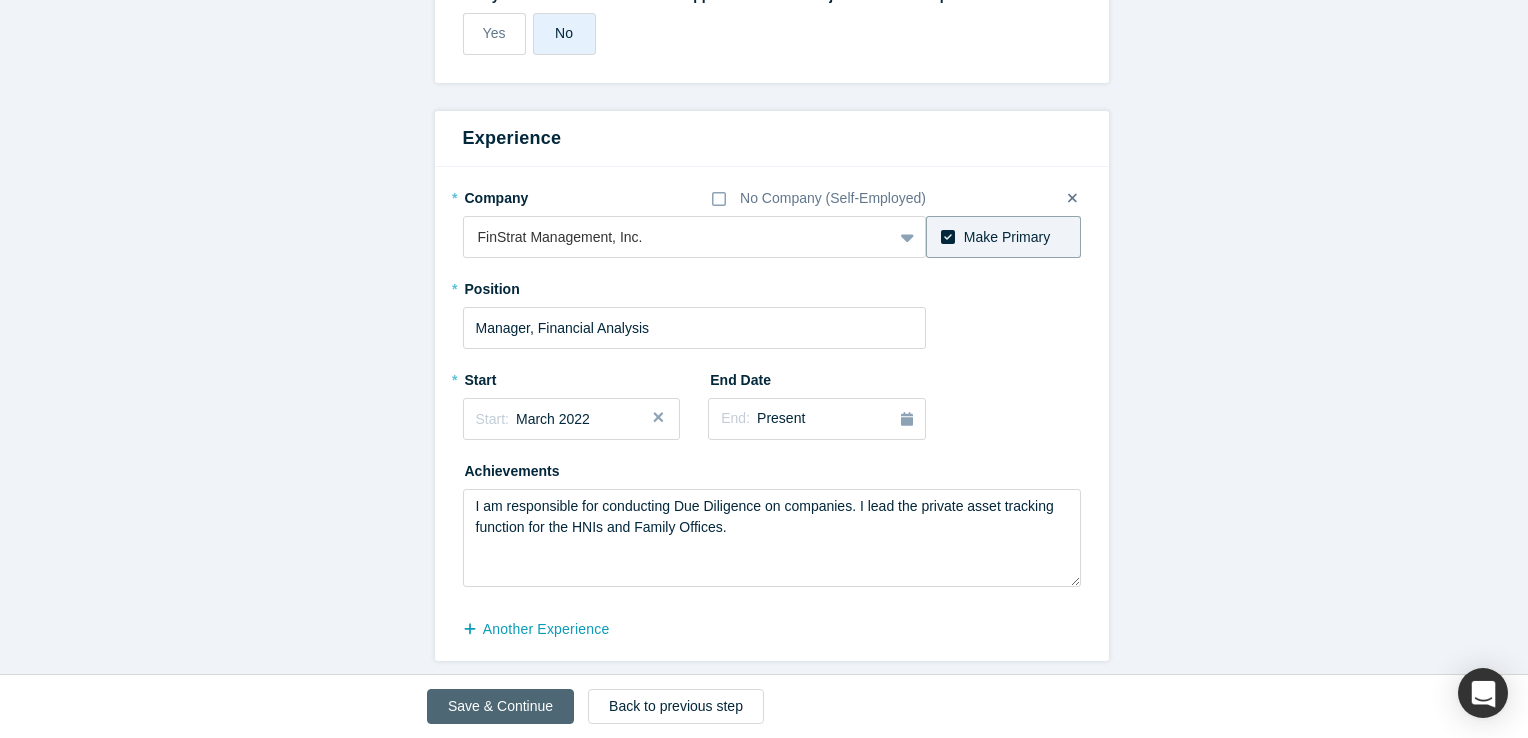 click on "Save & Continue" at bounding box center [500, 706] 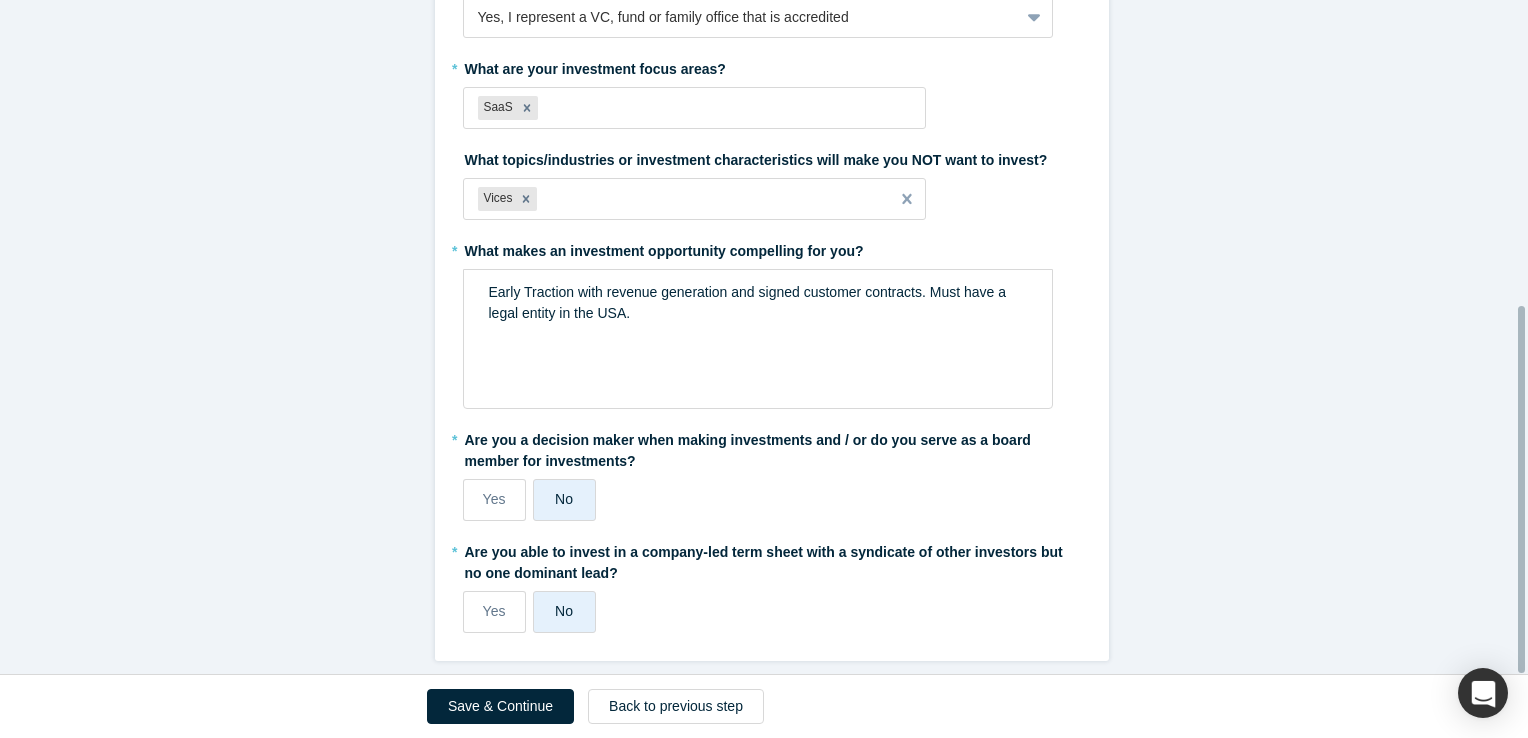 scroll, scrollTop: 0, scrollLeft: 0, axis: both 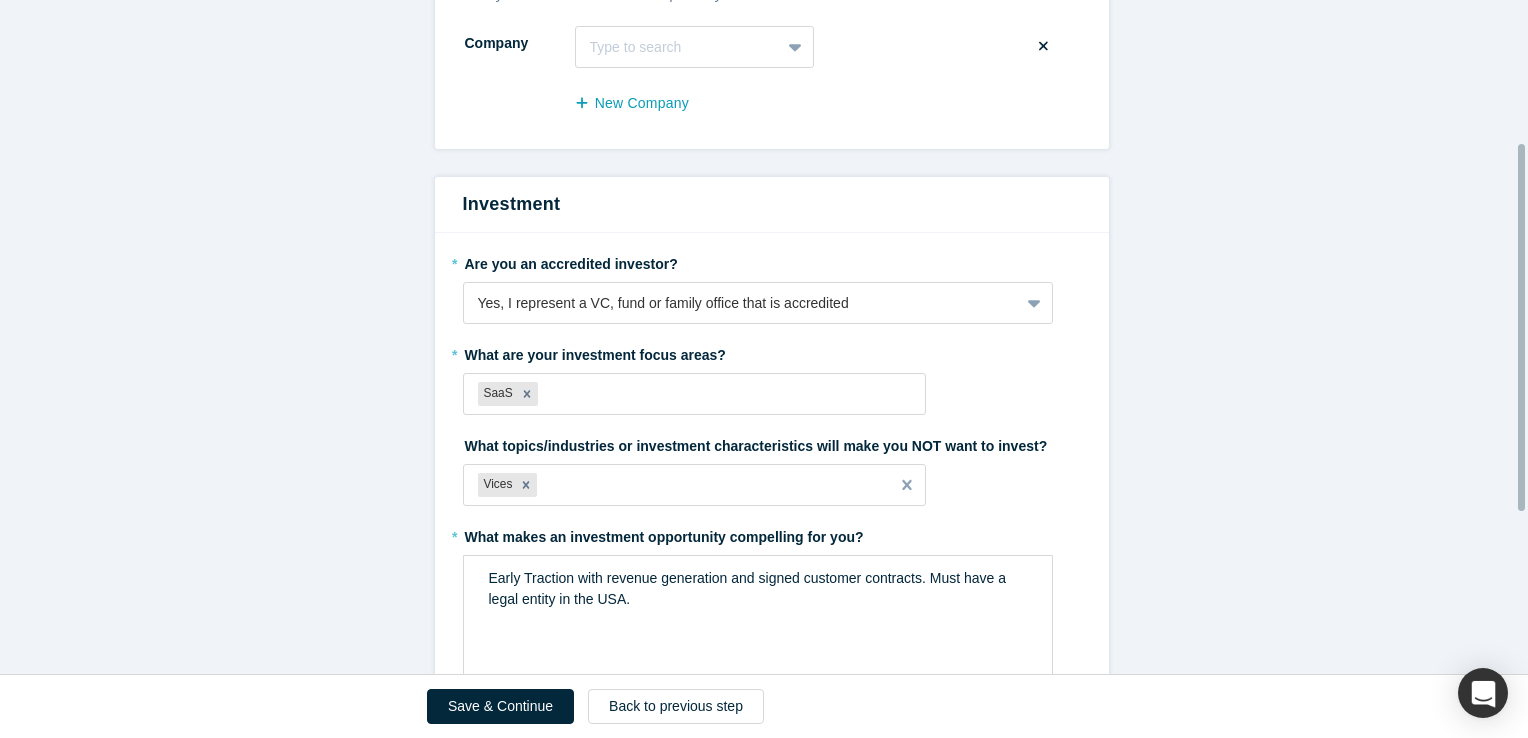 drag, startPoint x: 1524, startPoint y: 206, endPoint x: 1499, endPoint y: 348, distance: 144.18391 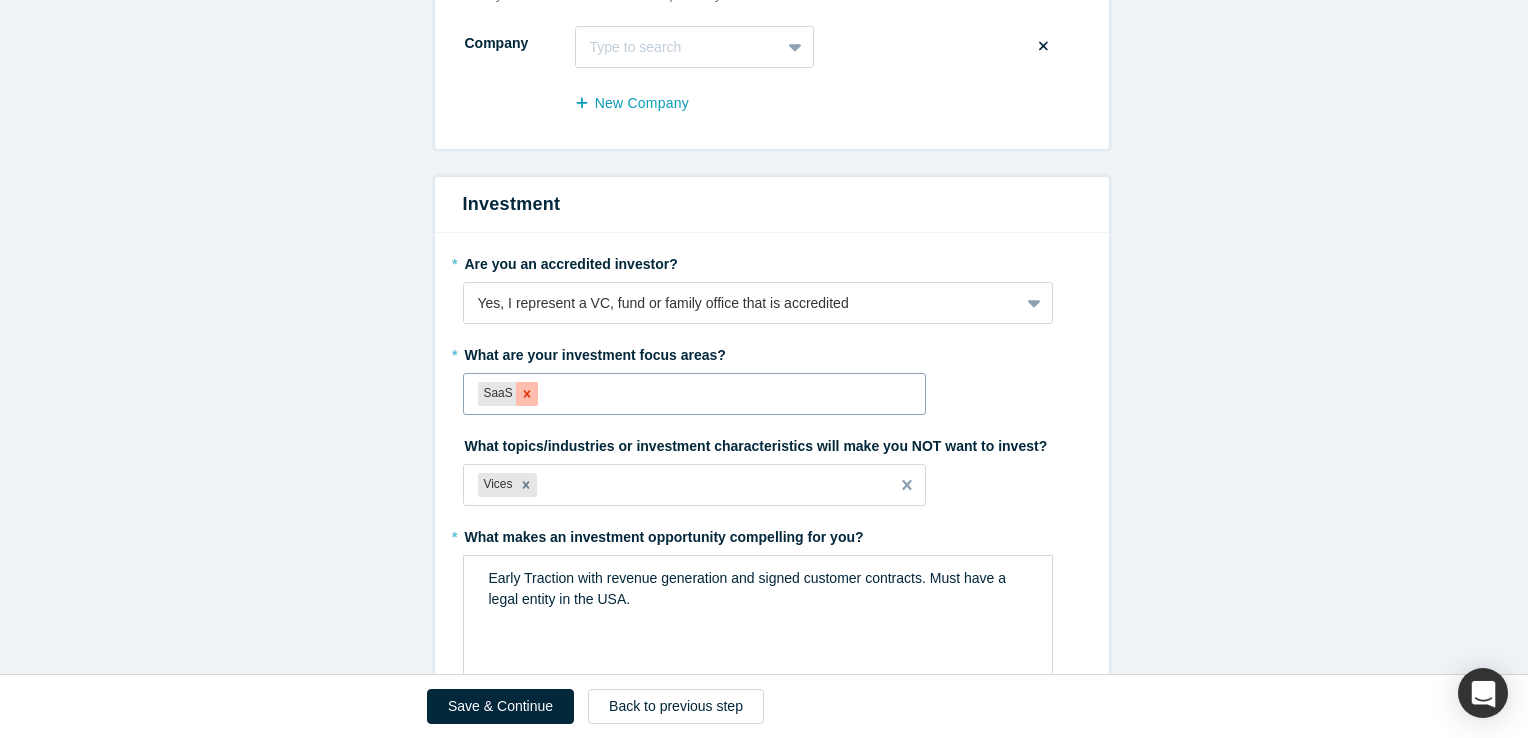 click 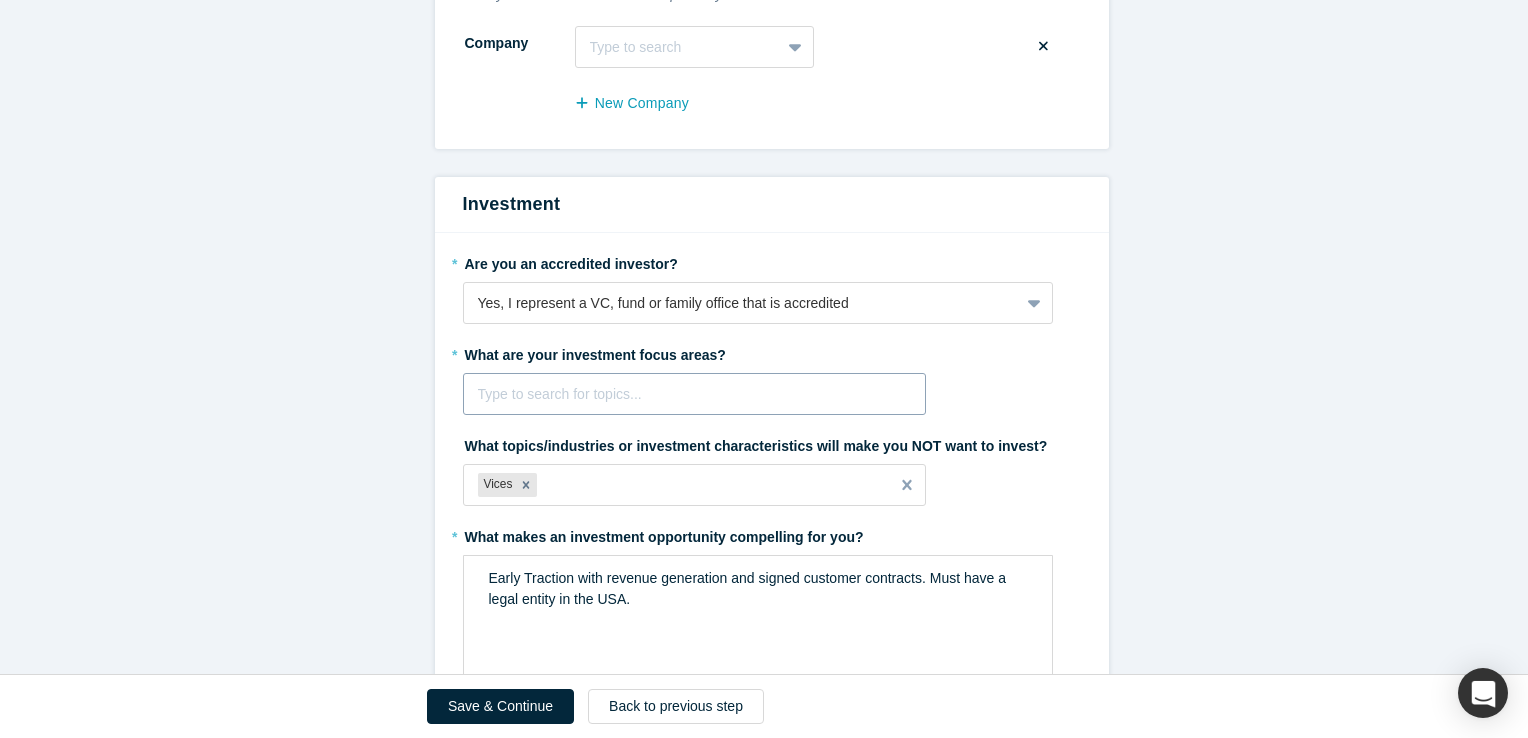 paste on "Our investment thesis centers on backing founder-led, transformational technology companies that push beyond incremental progress. We seek out visionary entrepreneurs tackling bold, mission-critical problems across a broad spectrum—including aerospace, AI, defense, energy, advanced computing, and infrastructure—typically at the seed stage. Unique to our strategy is a willingness to invest in deep tech and hardtech. We combine intellectual rigor with founder-friendly support and minimal interference, enabling ambitious teams to pursue large-scale change." 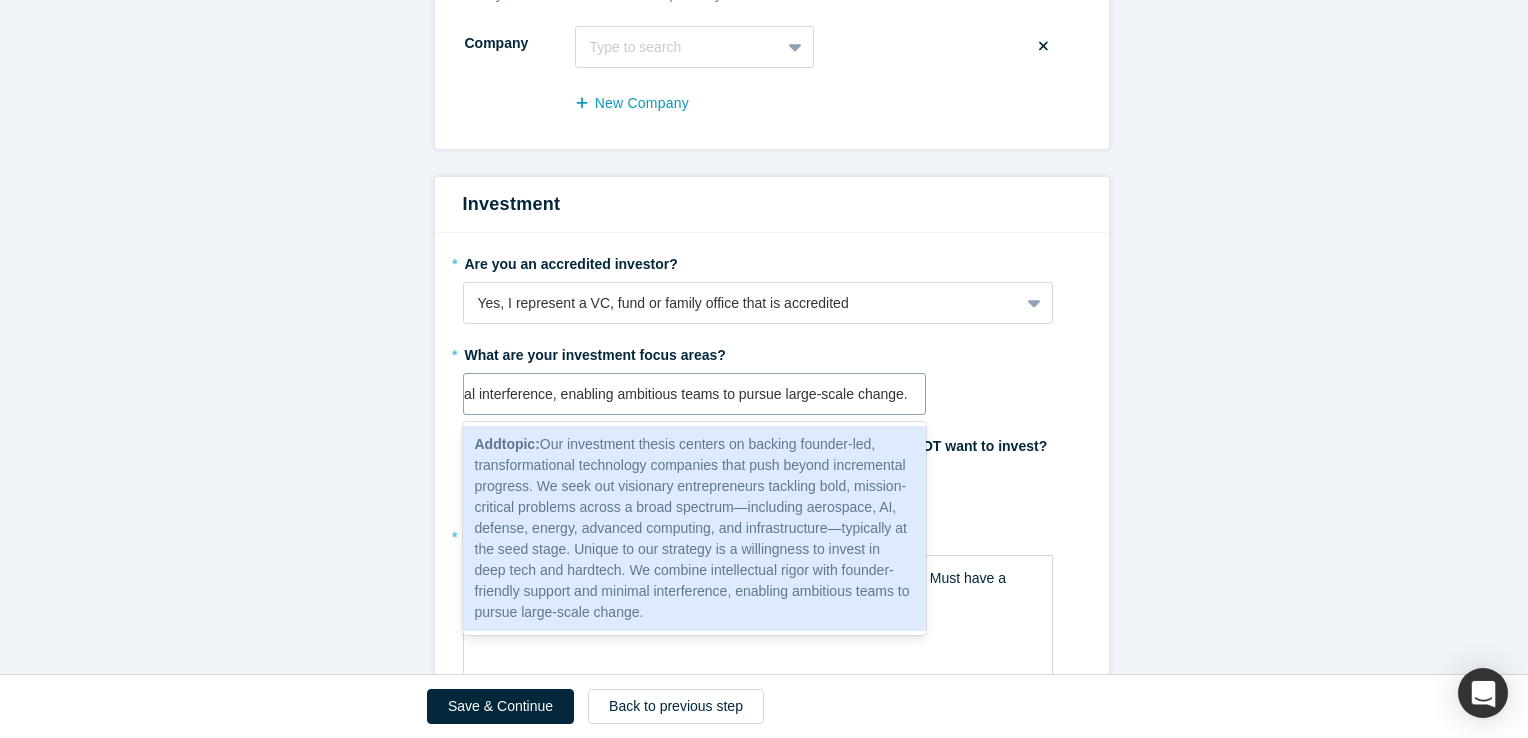 scroll, scrollTop: 0, scrollLeft: 3070, axis: horizontal 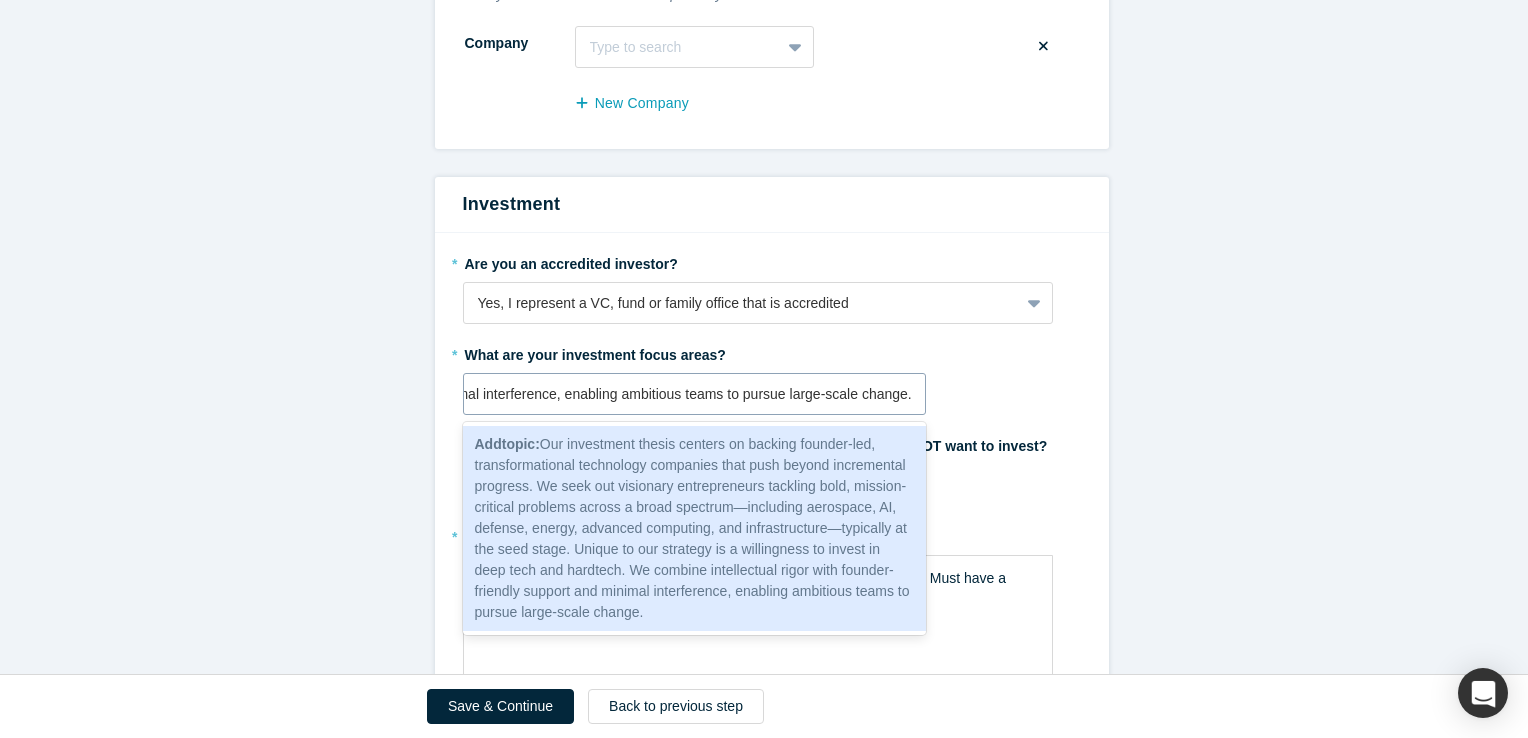 type on "Our investment thesis centers on backing founder-led, transformational technology companies that push beyond incremental progress. We seek out visionary entrepreneurs tackling bold, mission-critical problems across a broad spectrum—including aerospace, AI, defense, energy, advanced computing, and infrastructure—typically at the seed stage. Unique to our strategy is a willingness to invest in deep tech and hardtech. We combine intellectual rigor with founder-friendly support and minimal interference, enabling ambitious teams to pursue large-scale change." 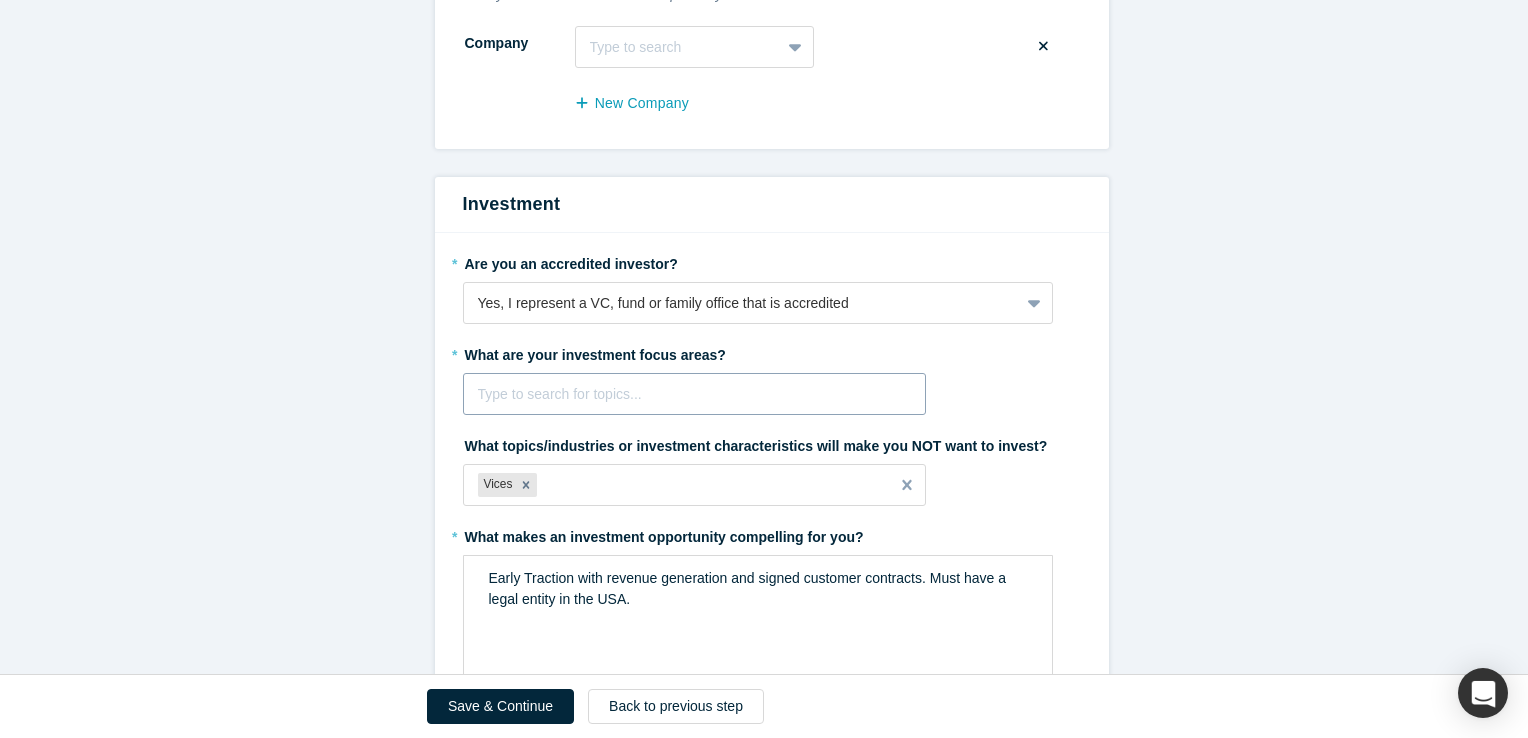 scroll, scrollTop: 0, scrollLeft: 0, axis: both 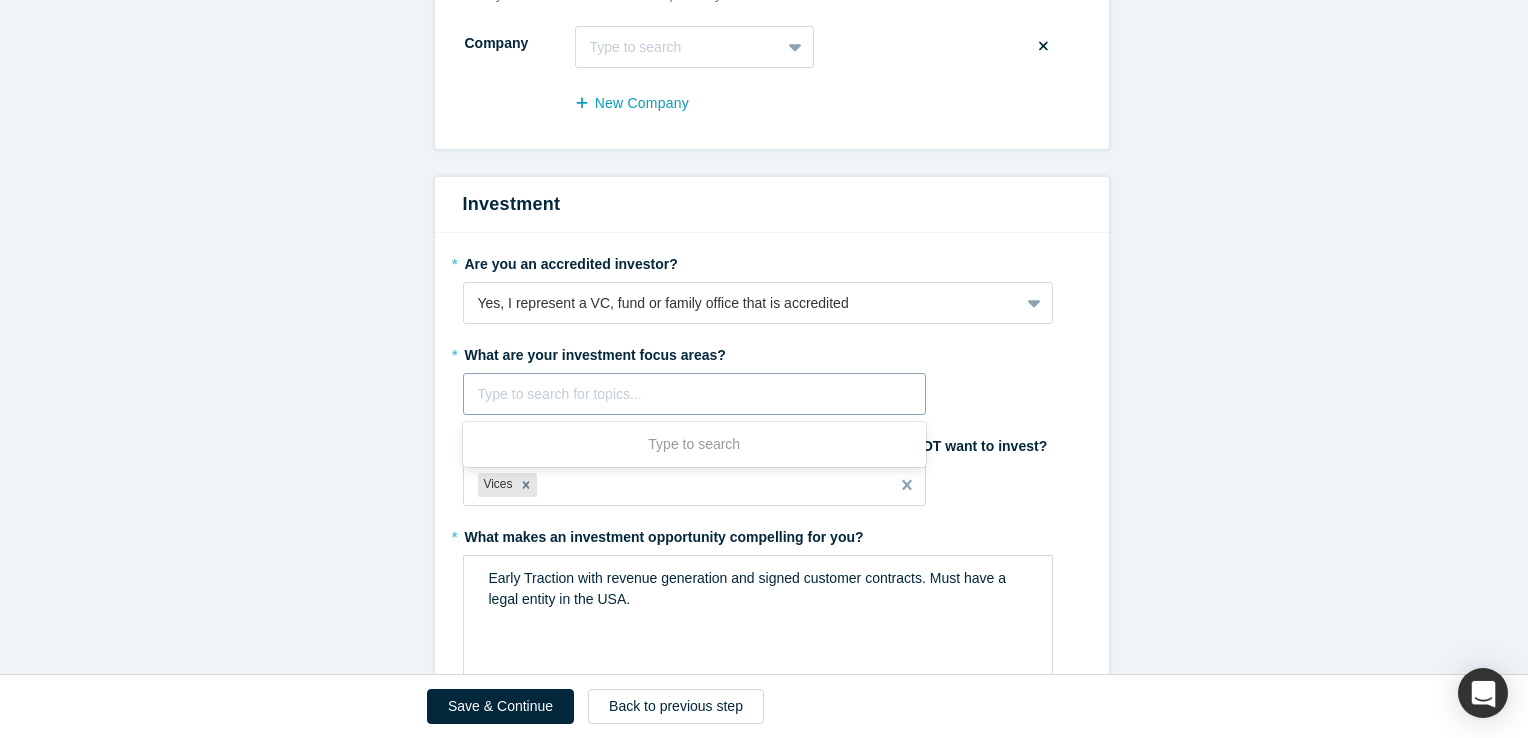 click at bounding box center [695, 394] 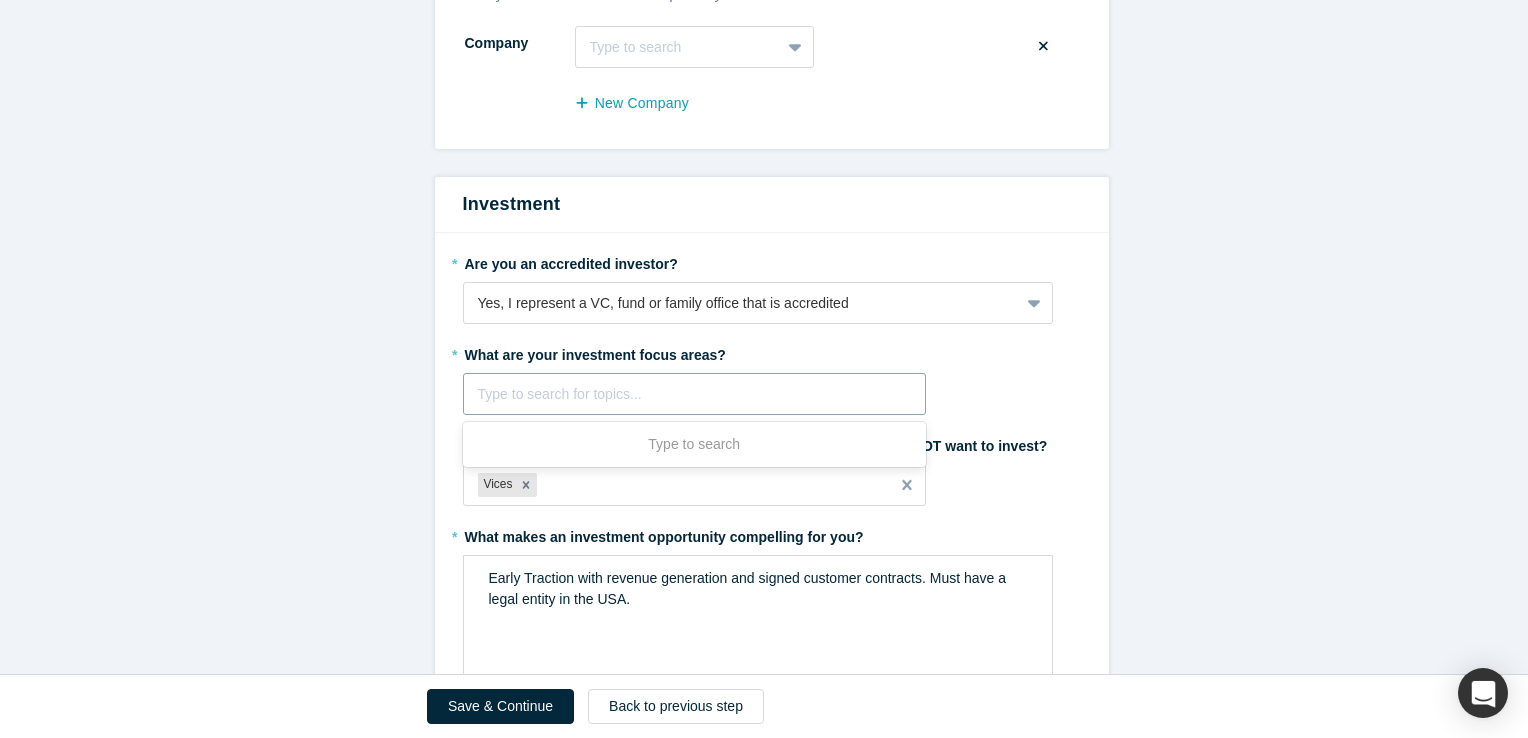 paste on "Our investment thesis centers on backing founder-led, transformational technology companies that push beyond incremental progress. We seek out visionary entrepreneurs tackling bold, mission-critical problems across a broad spectrum—including aerospace, AI, defense, energy, advanced computing, and infrastructure—typically at the seed stage. Unique to our strategy is a willingness to invest in deep tech and hardtech. We combine intellectual rigor with founder-friendly support and minimal interference, enabling ambitious teams to pursue large-scale change." 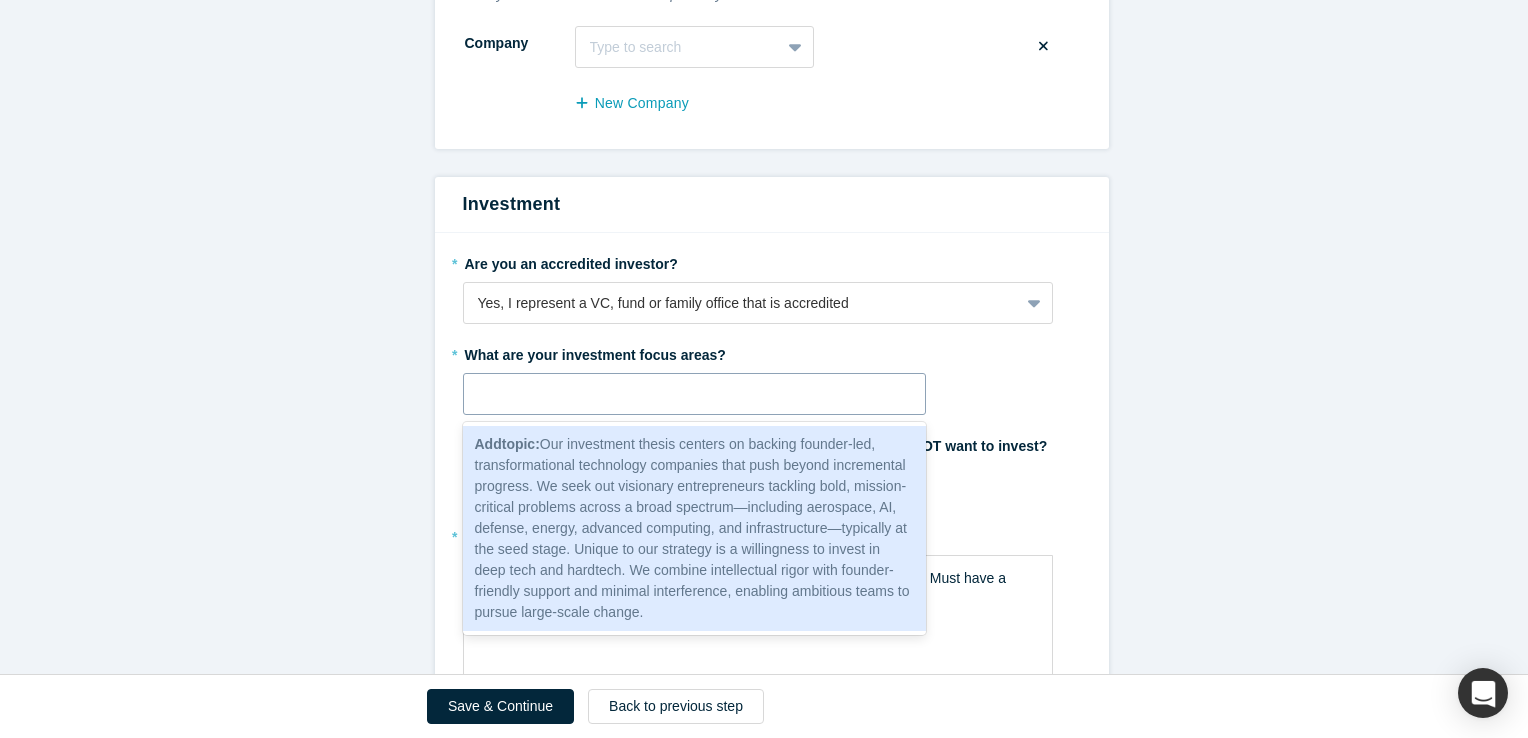 type on "Our investment thesis centers on backing founder-led, transformational technology companies that push beyond incremental progress. We seek out visionary entrepreneurs tackling bold, mission-critical problems across a broad spectrum—including aerospace, AI, defense, energy, advanced computing, and infrastructure—typically at the seed stage. Unique to our strategy is a willingness to invest in deep tech and hardtech. We combine intellectual rigor with founder-friendly support and minimal interference, enabling ambitious teams to pursue large-scale change." 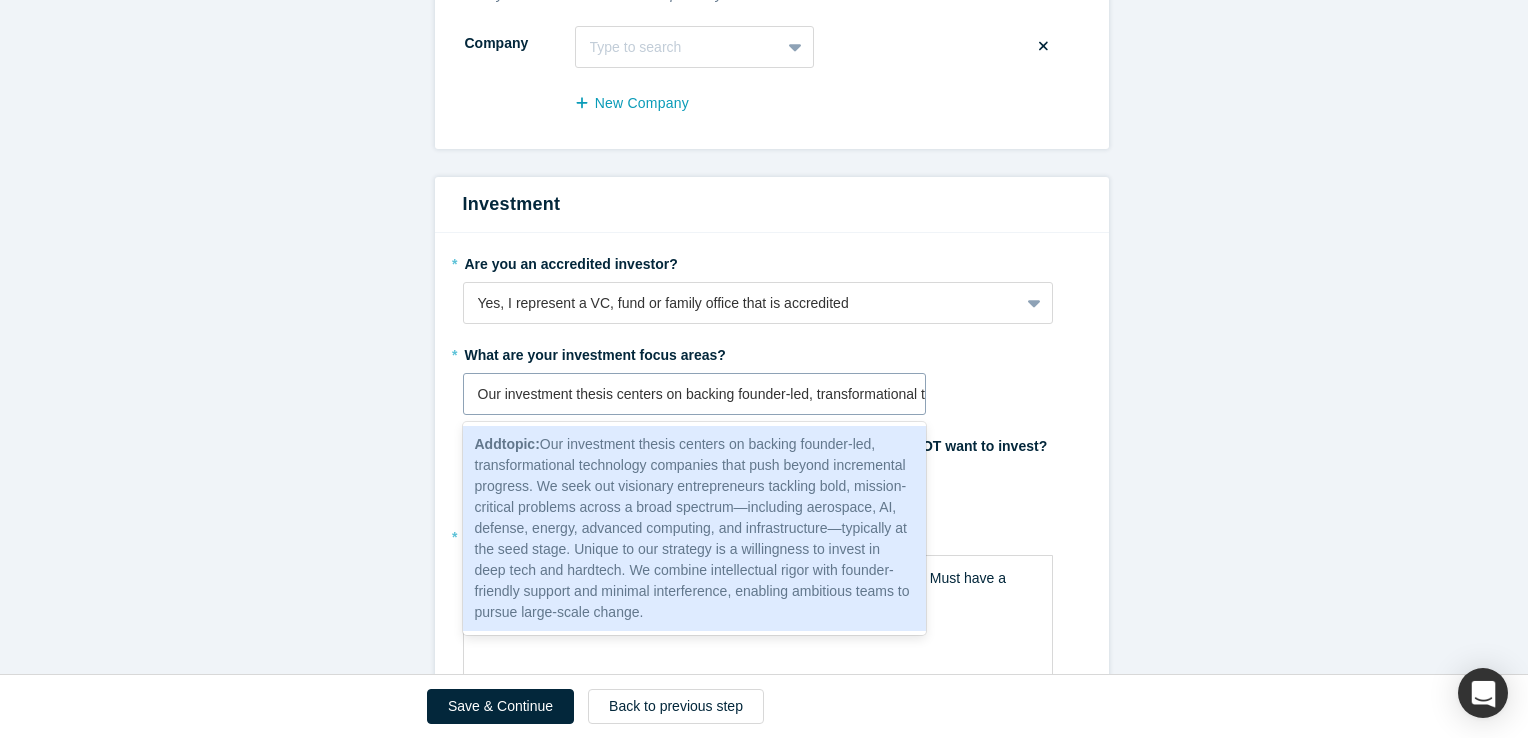 scroll, scrollTop: 0, scrollLeft: 3053, axis: horizontal 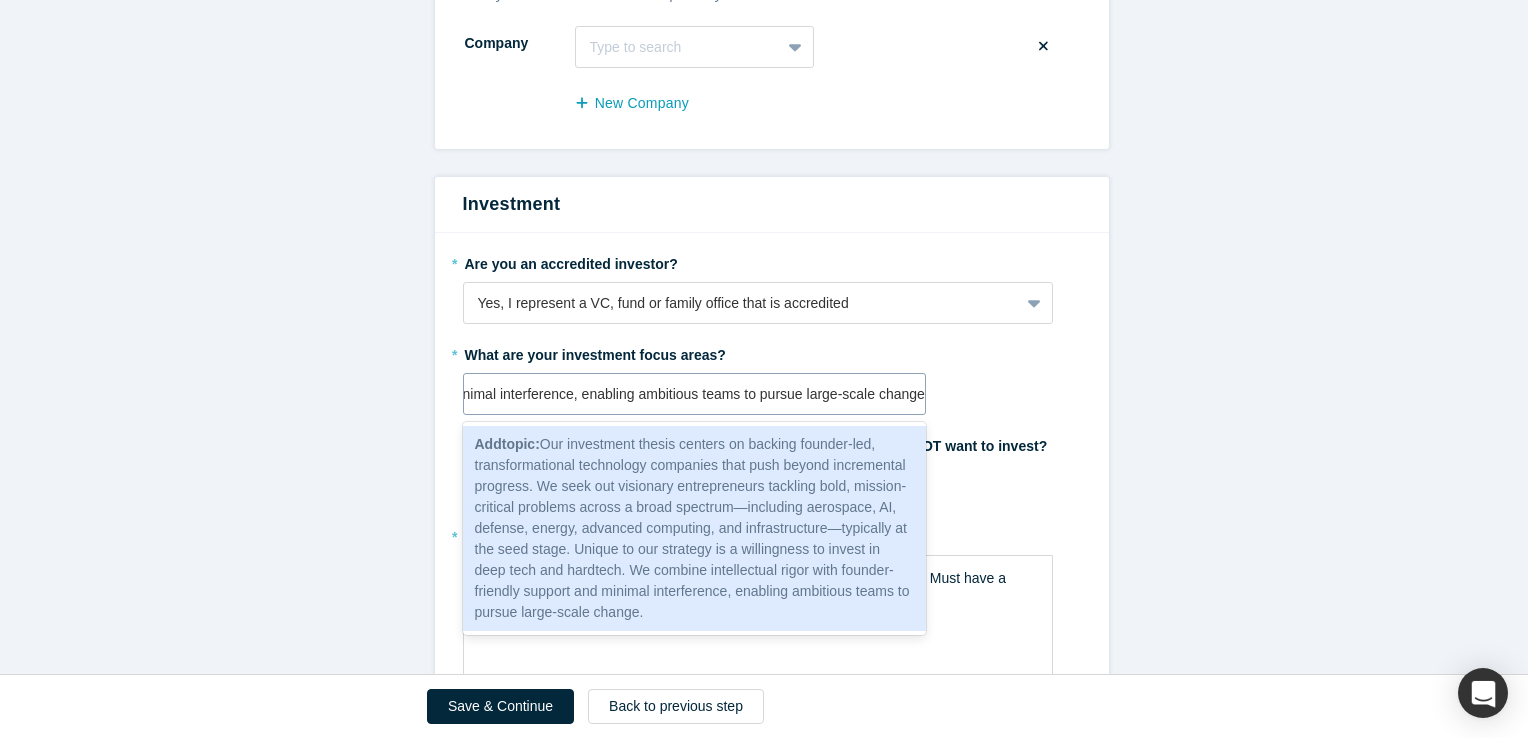 click on "Our investment thesis centers on backing founder-led, transformational technology companies that push beyond incremental progress. We seek out visionary entrepreneurs tackling bold, mission-critical problems across a broad spectrum—including aerospace, AI, defense, energy, advanced computing, and infrastructure—typically at the seed stage. Unique to our strategy is a willingness to invest in deep tech and hardtech. We combine intellectual rigor with founder-friendly support and minimal interference, enabling ambitious teams to pursue large-scale change." at bounding box center (-821, 394) 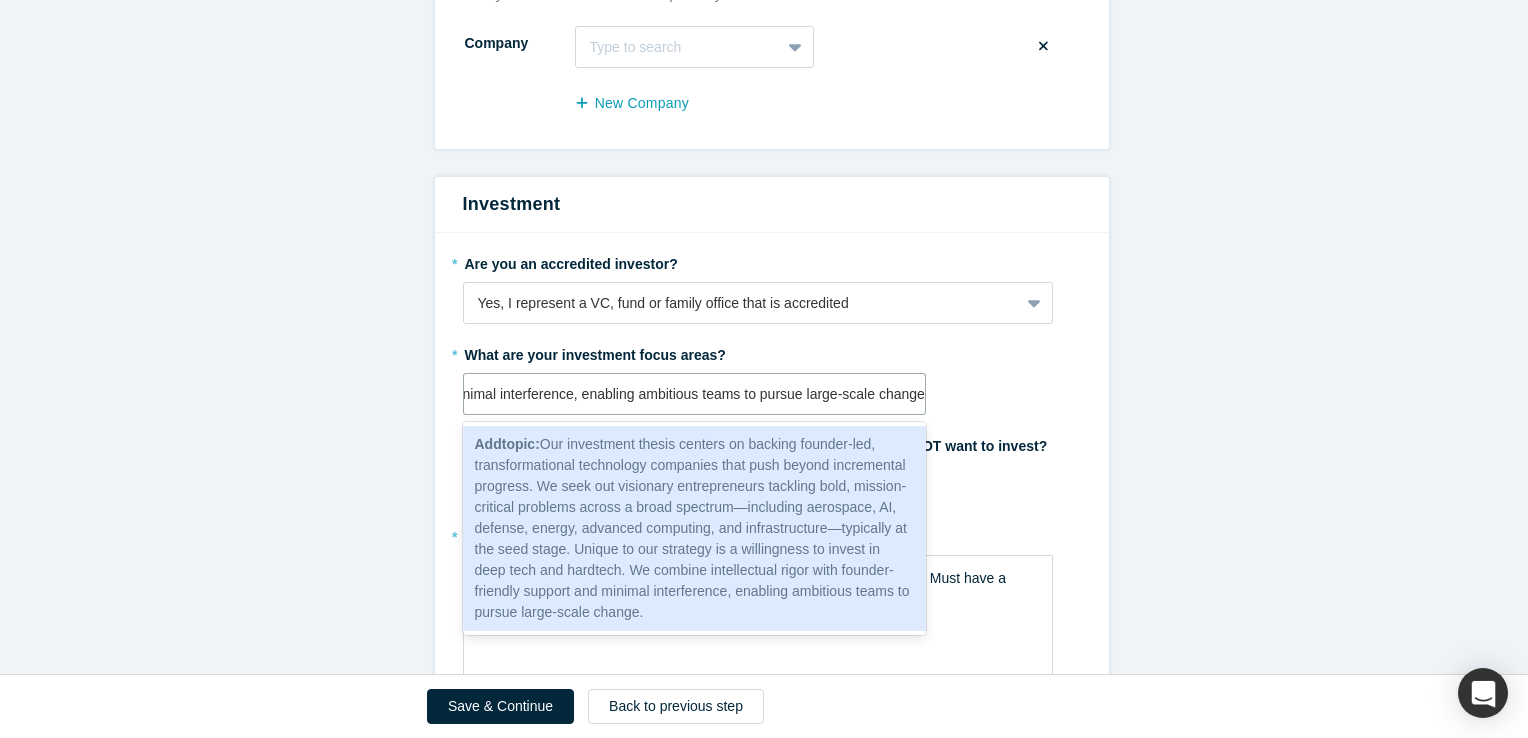 click on "Add  topic :" at bounding box center (507, 444) 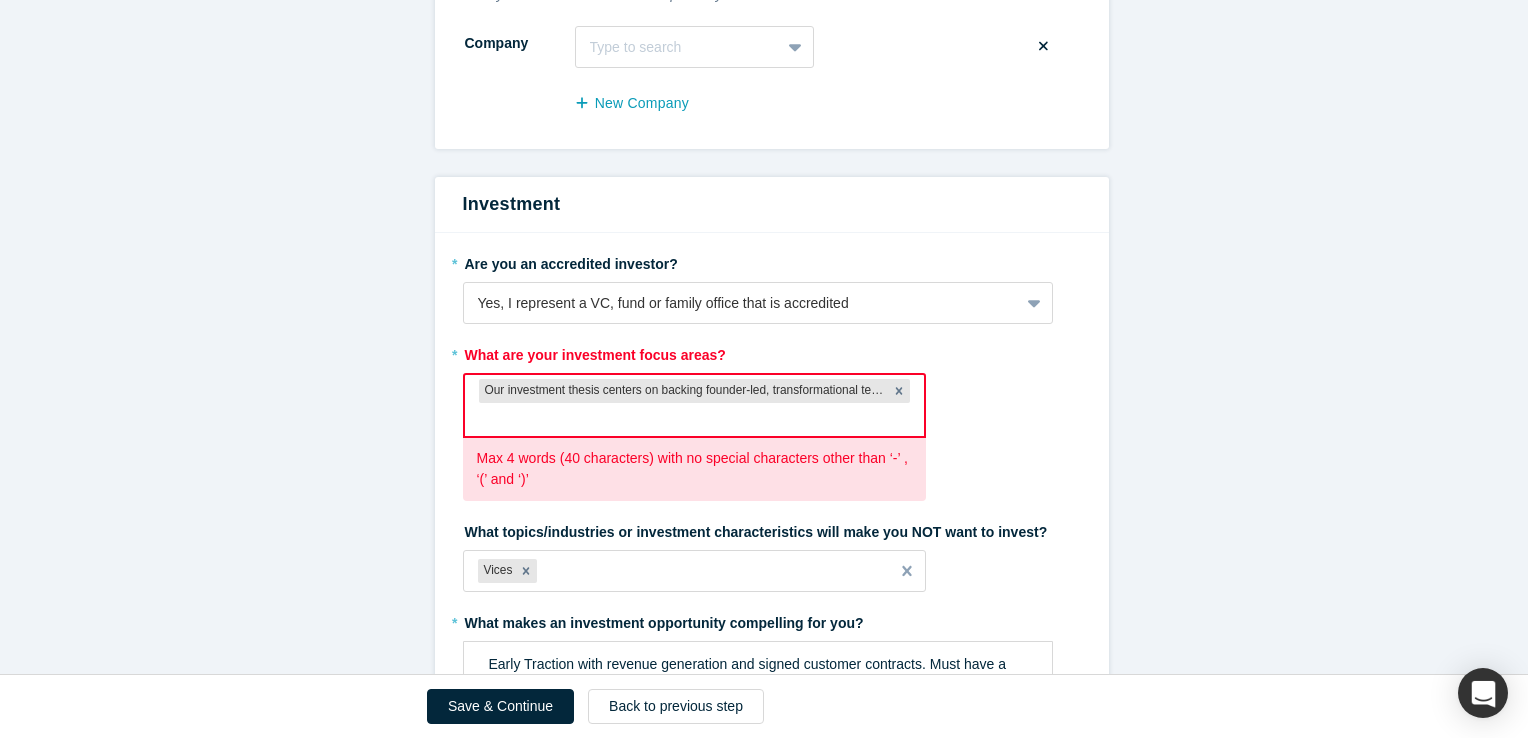 scroll, scrollTop: 0, scrollLeft: 0, axis: both 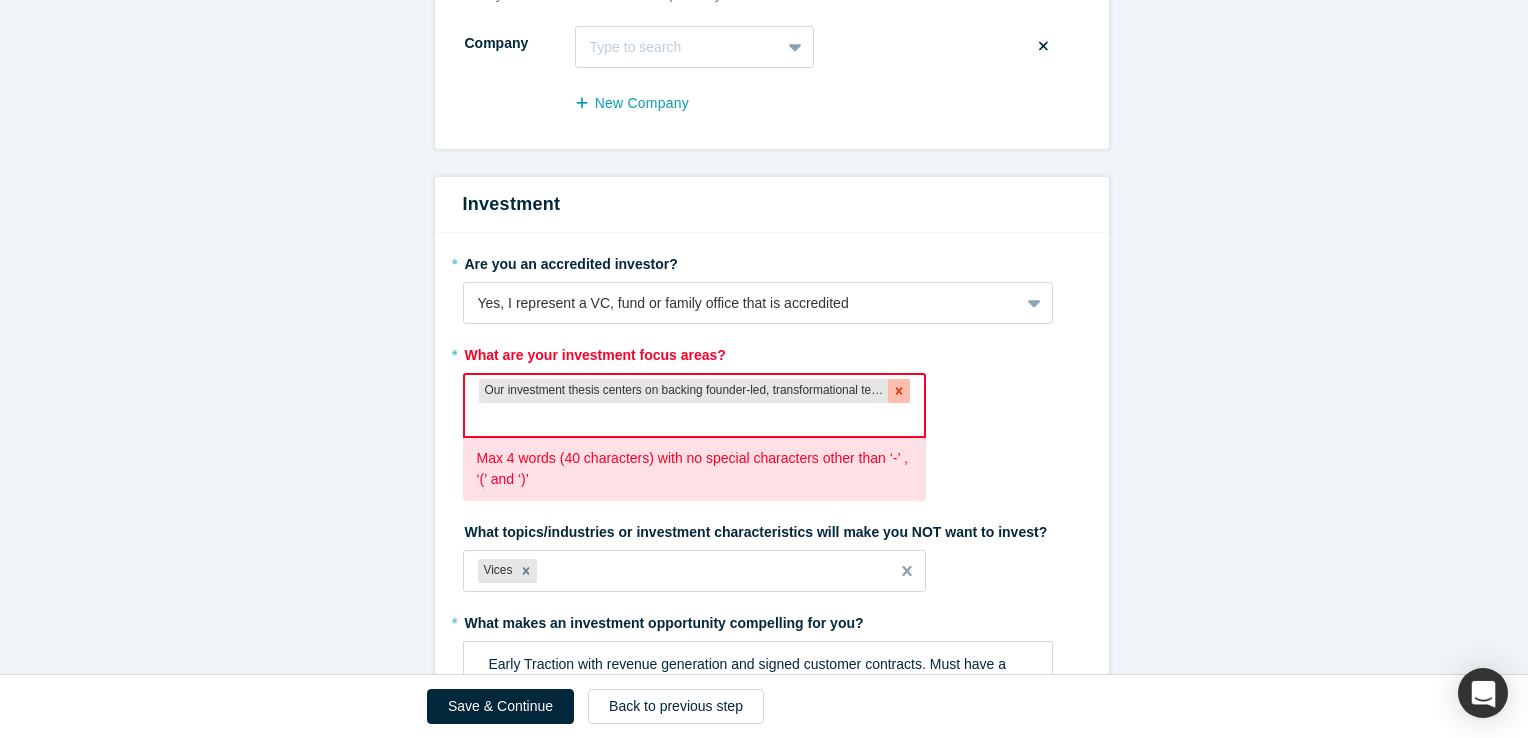 click 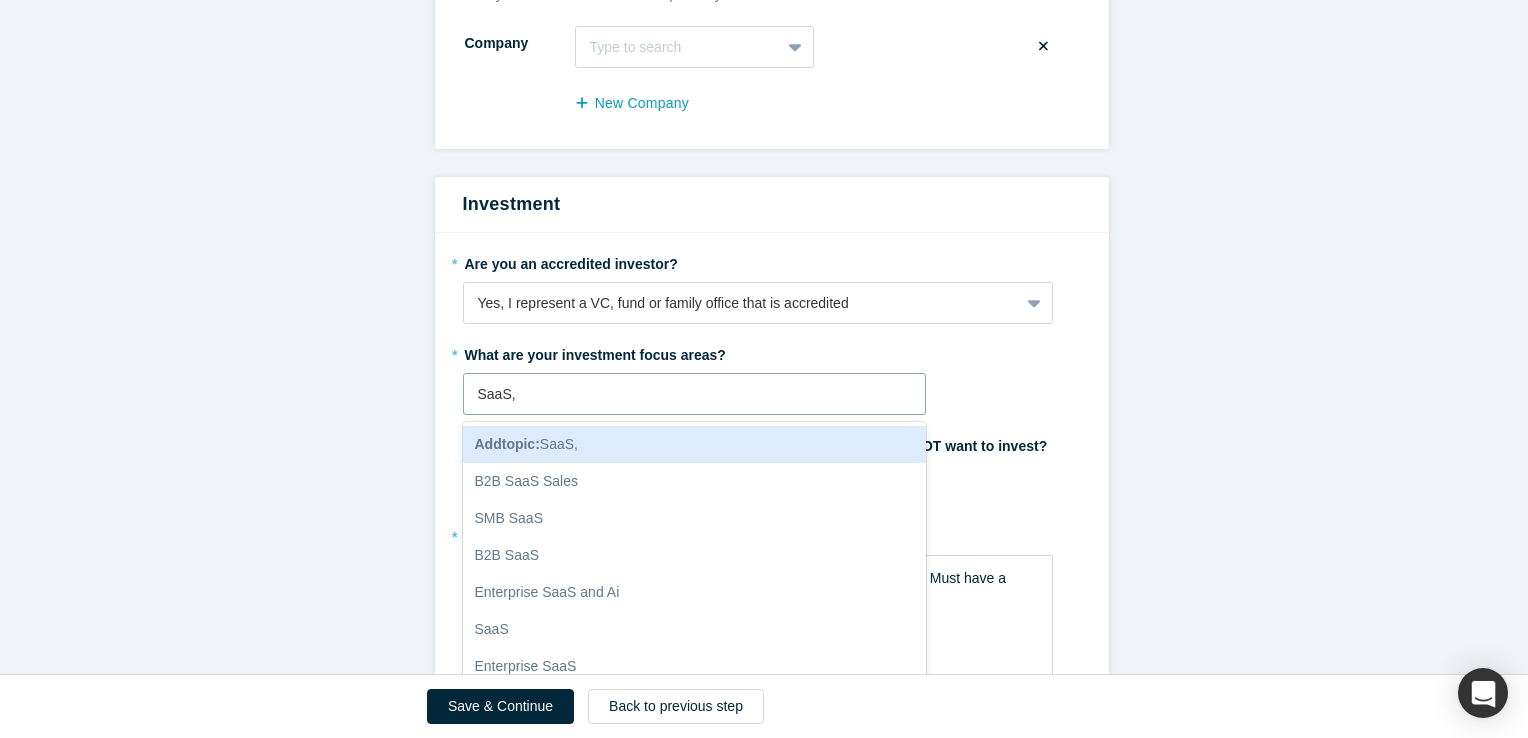 type on "SaaS," 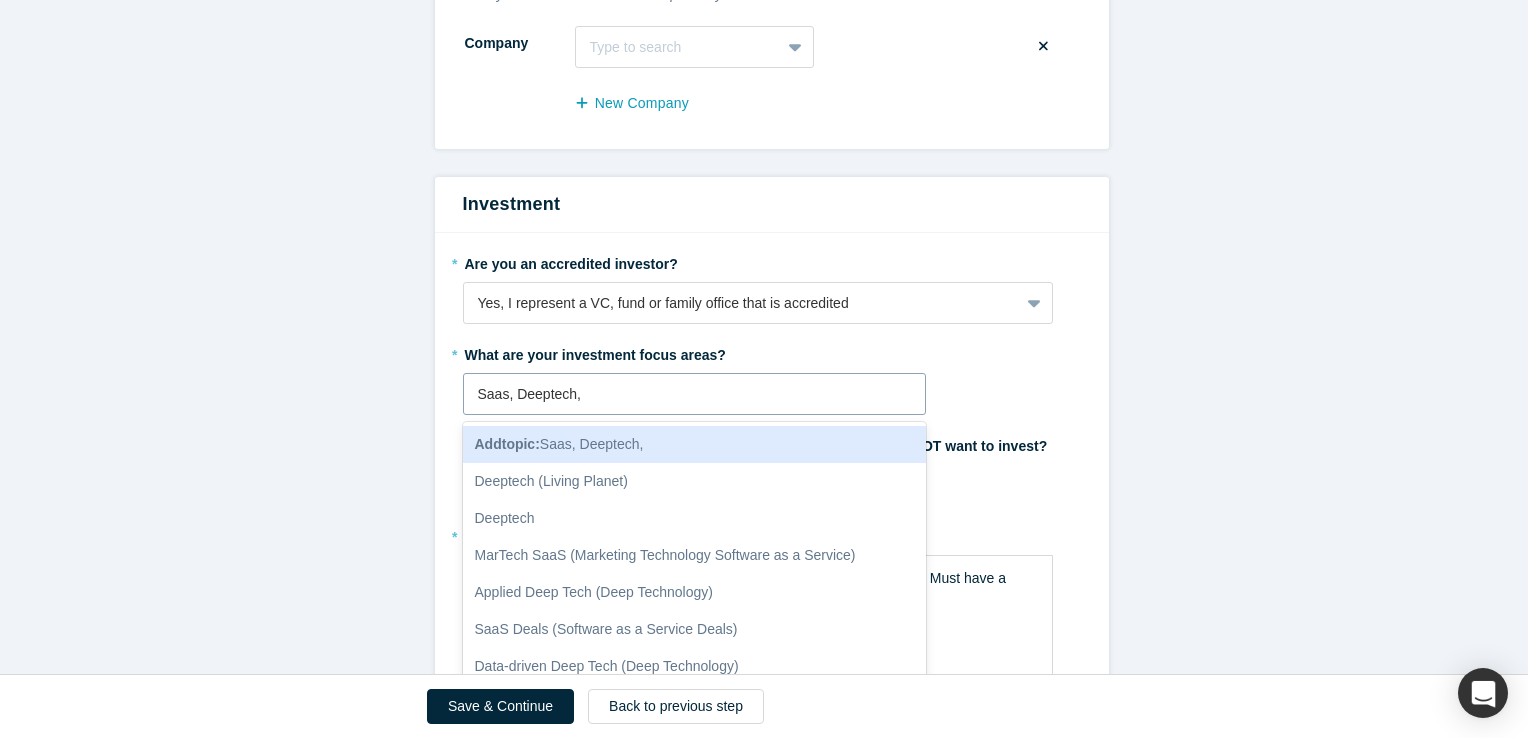 type on "Saas, Deeptech," 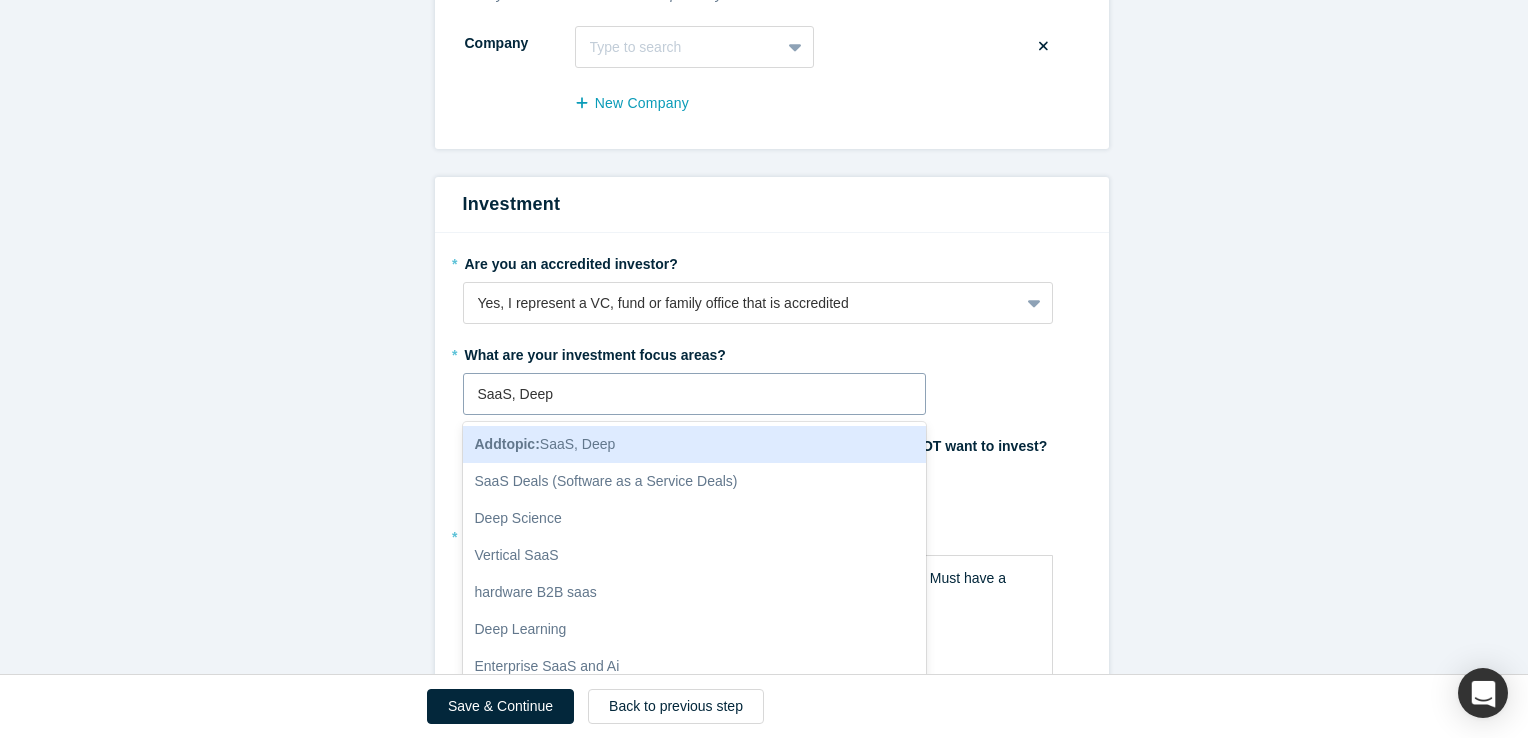 type on "SaaS, Deep" 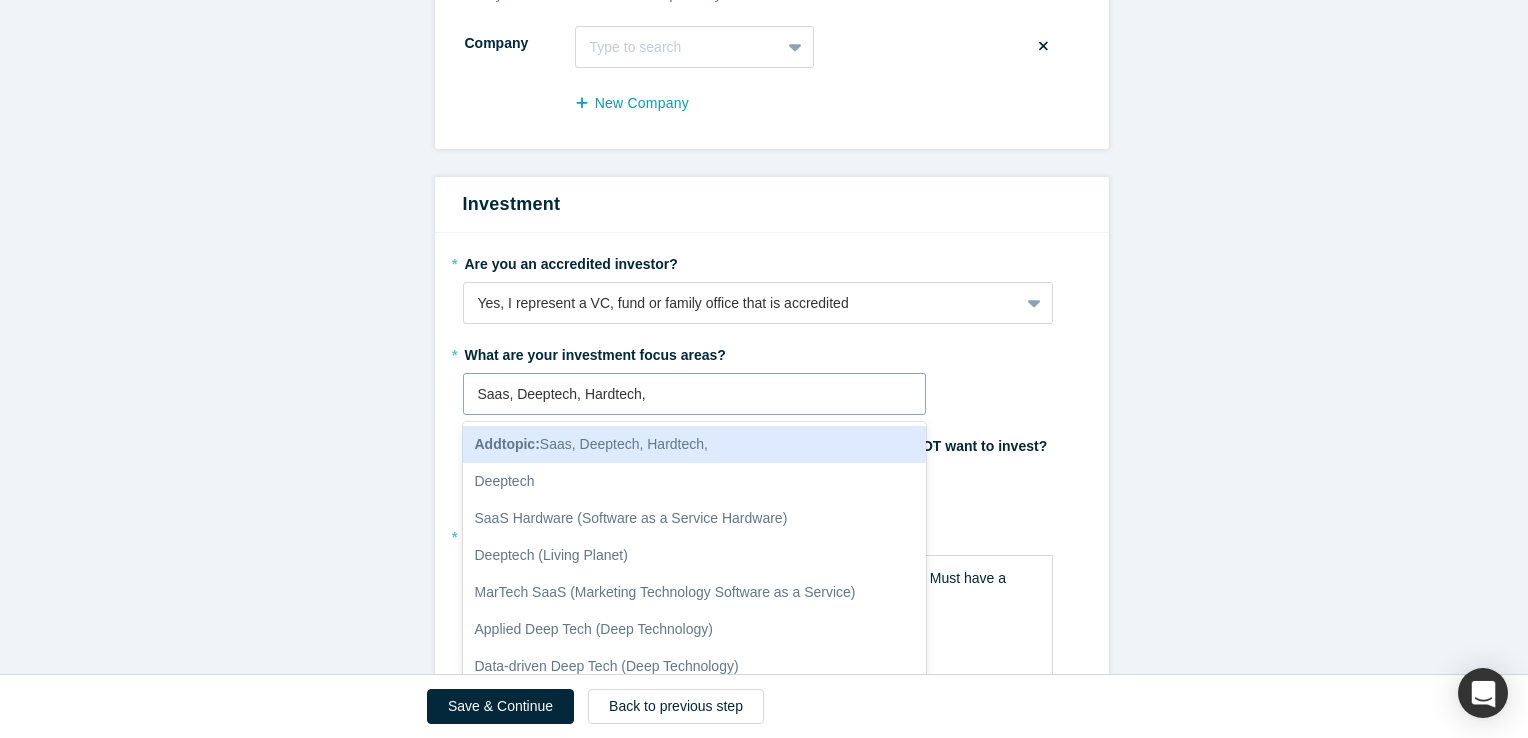 type on "Saas, Deeptech, Hardtech," 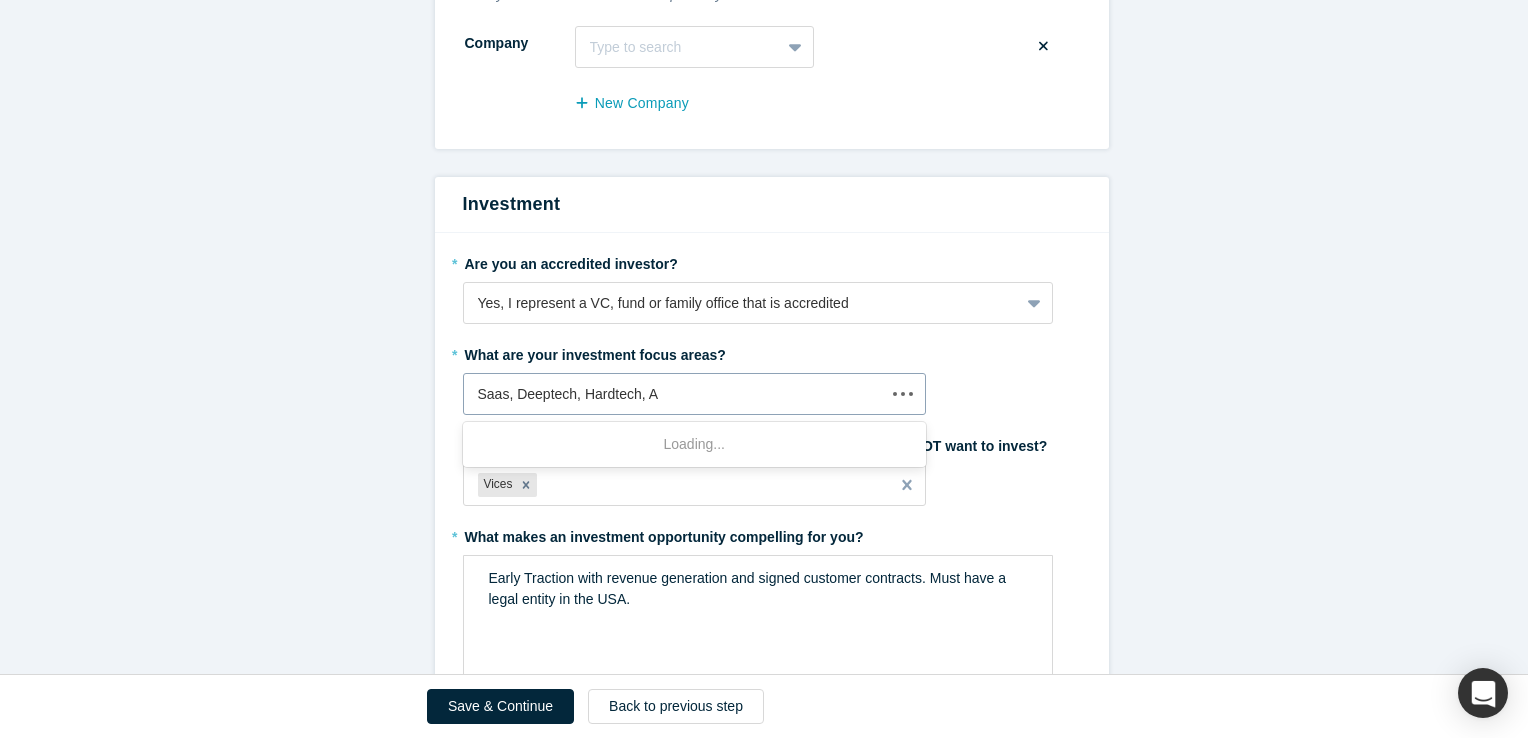 type on "Saas, Deeptech, Hardtech, AI" 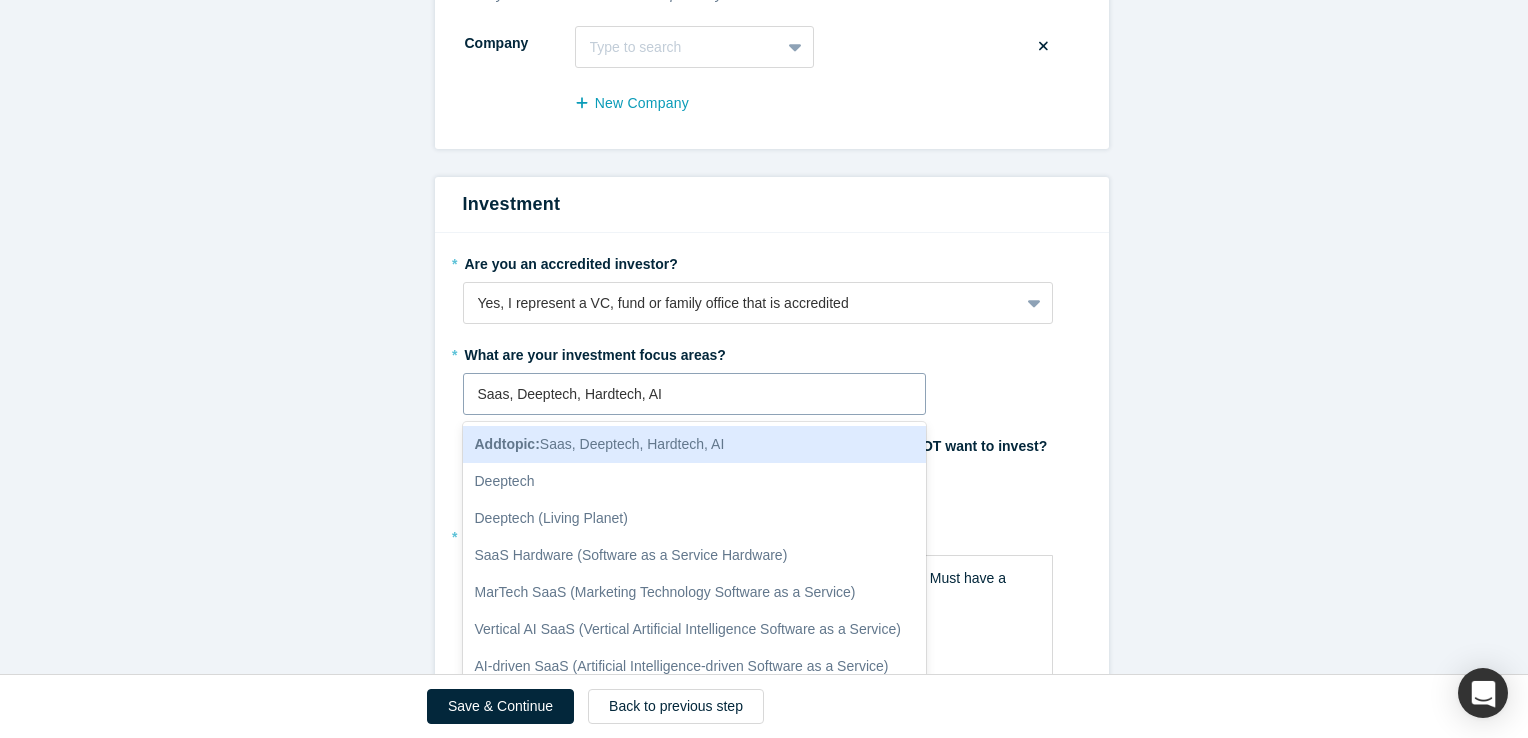click on "Add topic : Saas, Deeptech, Hardtech, AI" at bounding box center (600, 444) 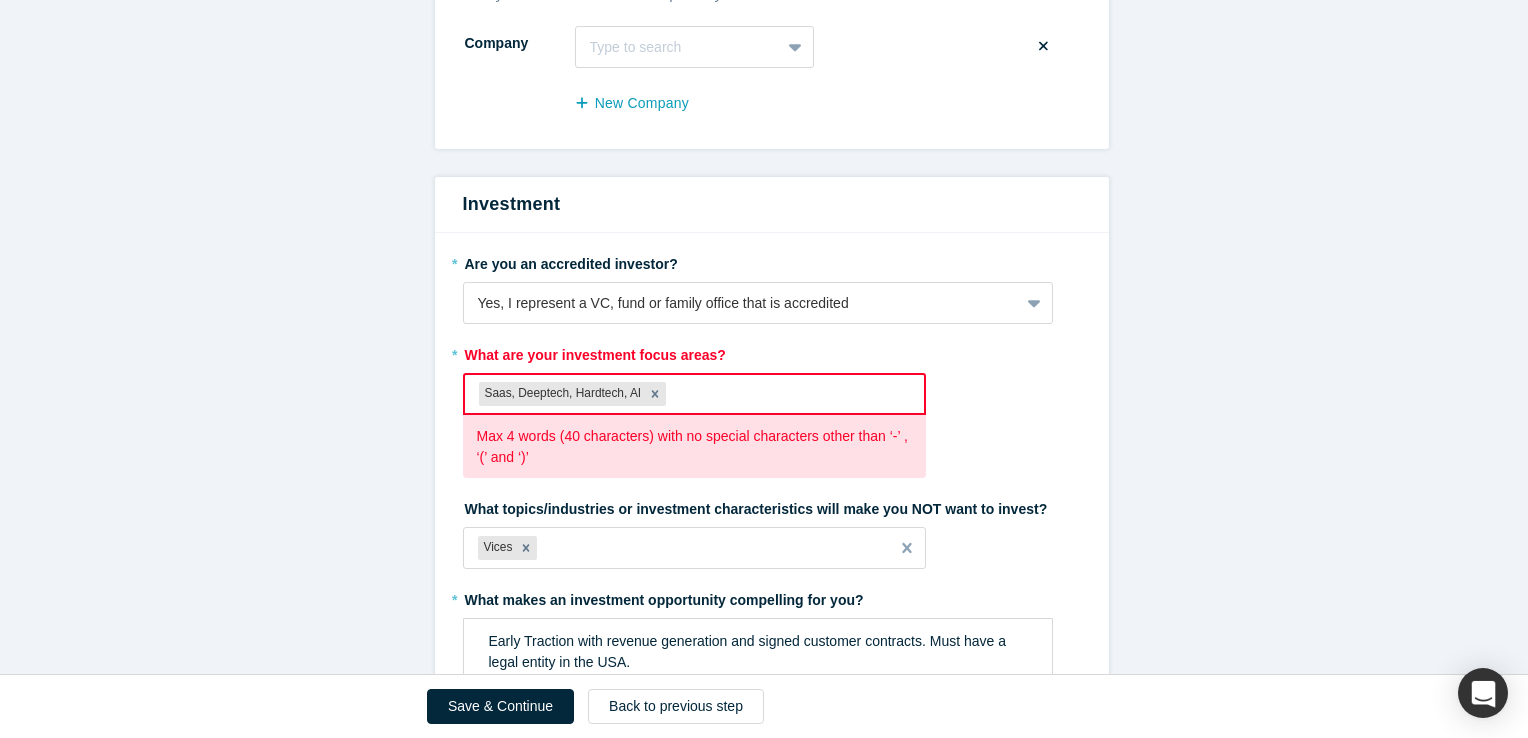 click on "Alchemist Portfolio   Here you can add Alchemist Companies you have invested in. Company Type to search
To pick up a draggable item, press the space bar.
While dragging, use the arrow keys to move the item.
Press space again to drop the item in its new position, or press escape to cancel.
New Company Investment   * Are you an accredited investor? Yes, I represent a VC, fund or family office that is accredited * What are your investment focus areas? Saas, Deeptech, Hardtech, AI
To pick up a draggable item, press the space bar.
While dragging, use the arrow keys to move the item.
Press space again to drop the item in its new position, or press escape to cancel.
Max 4 words (40 characters) with no special characters other than ‘-’ , ‘(’ and ‘)’ What topics/industries or investment characteristics will make you NOT want to invest? Vices * What makes an investment opportunity compelling for you? * Yes No * Yes No" at bounding box center [771, 462] 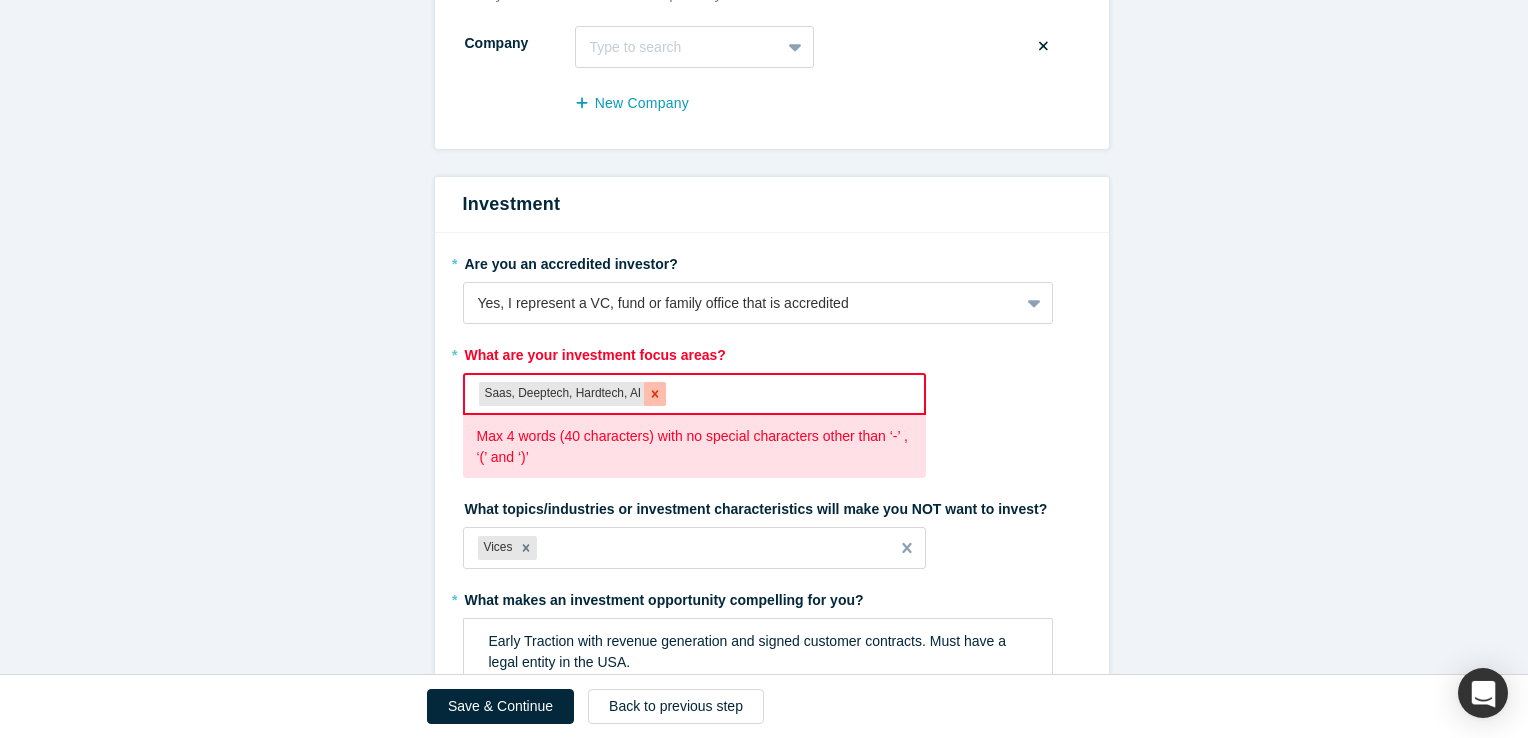 click 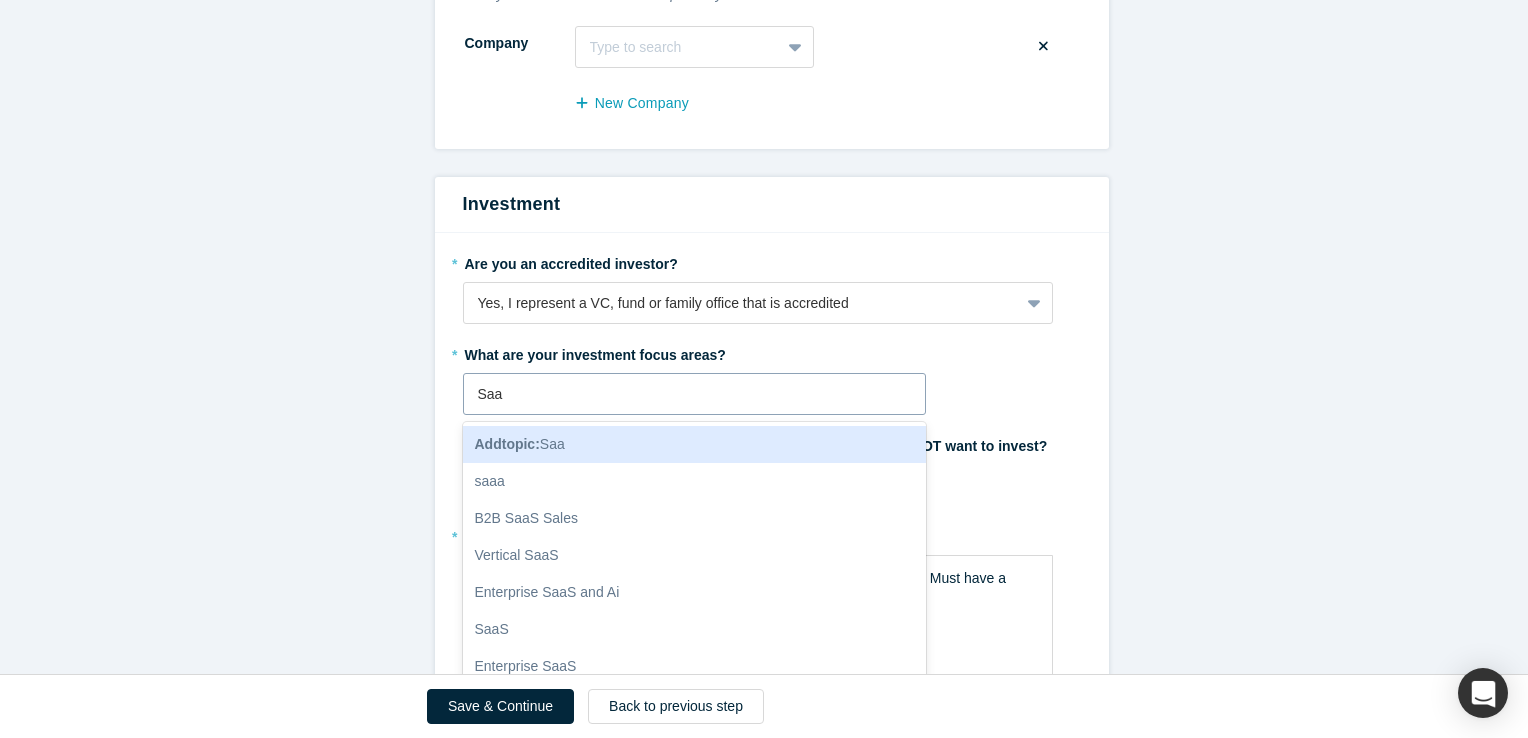 type on "SaaS" 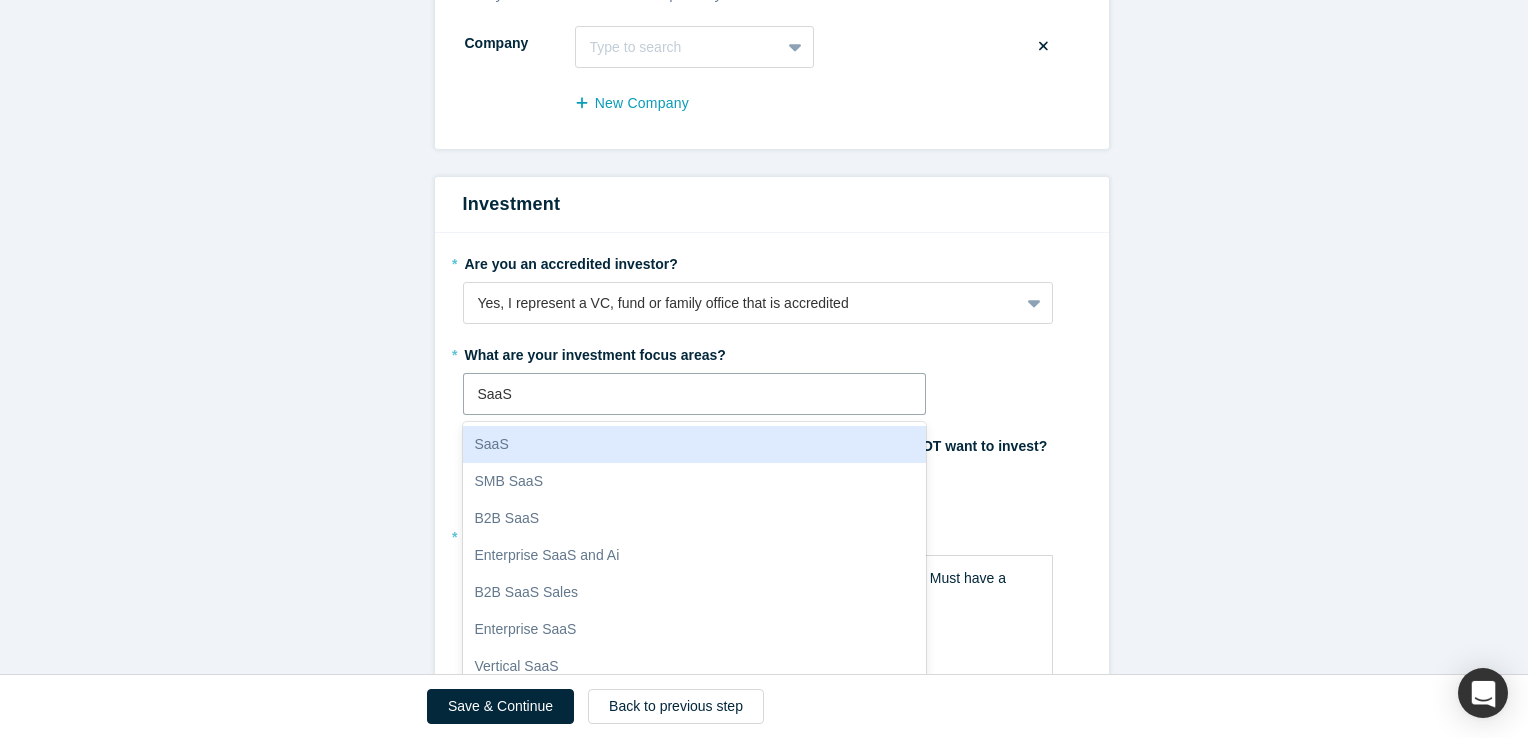 click on "SaaS" at bounding box center [695, 444] 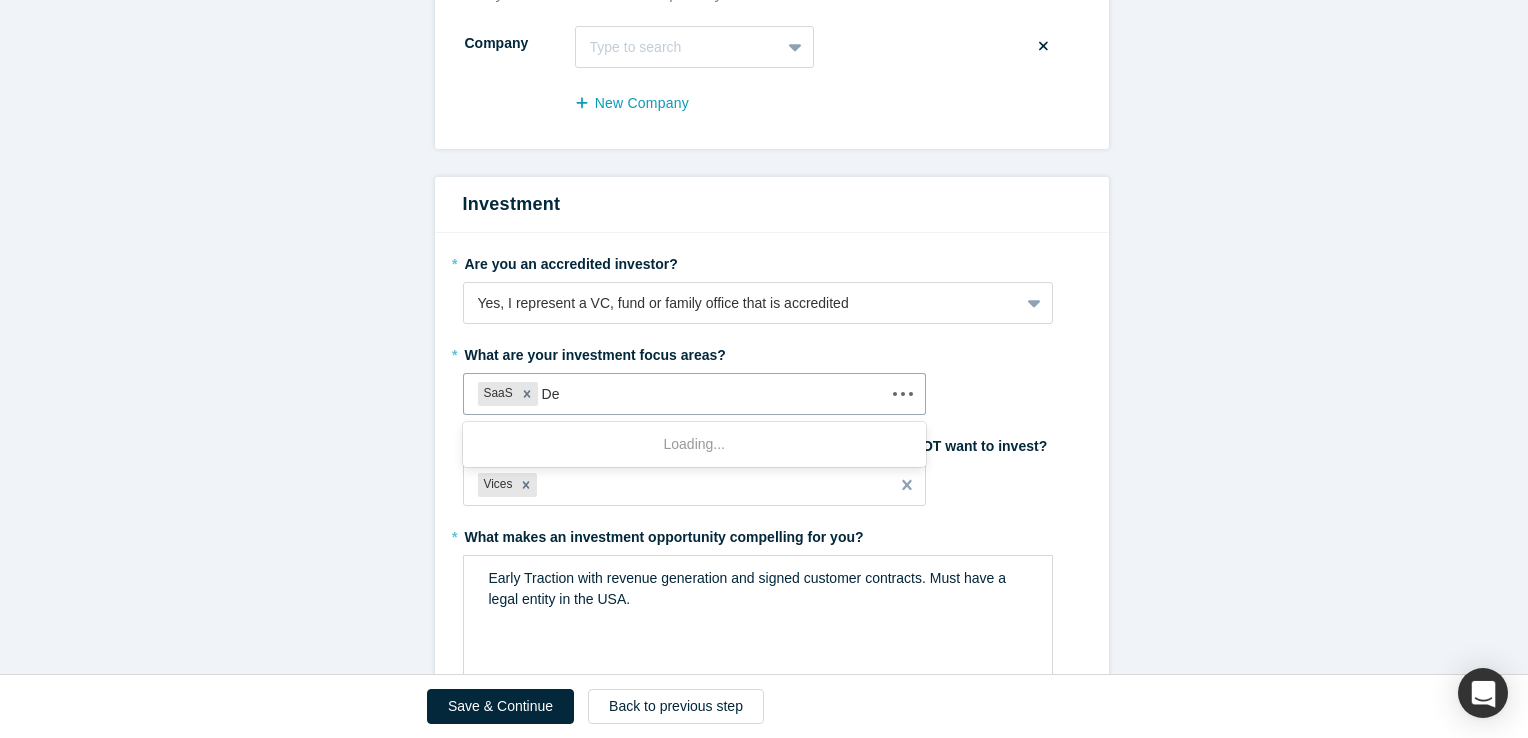type on "Dee" 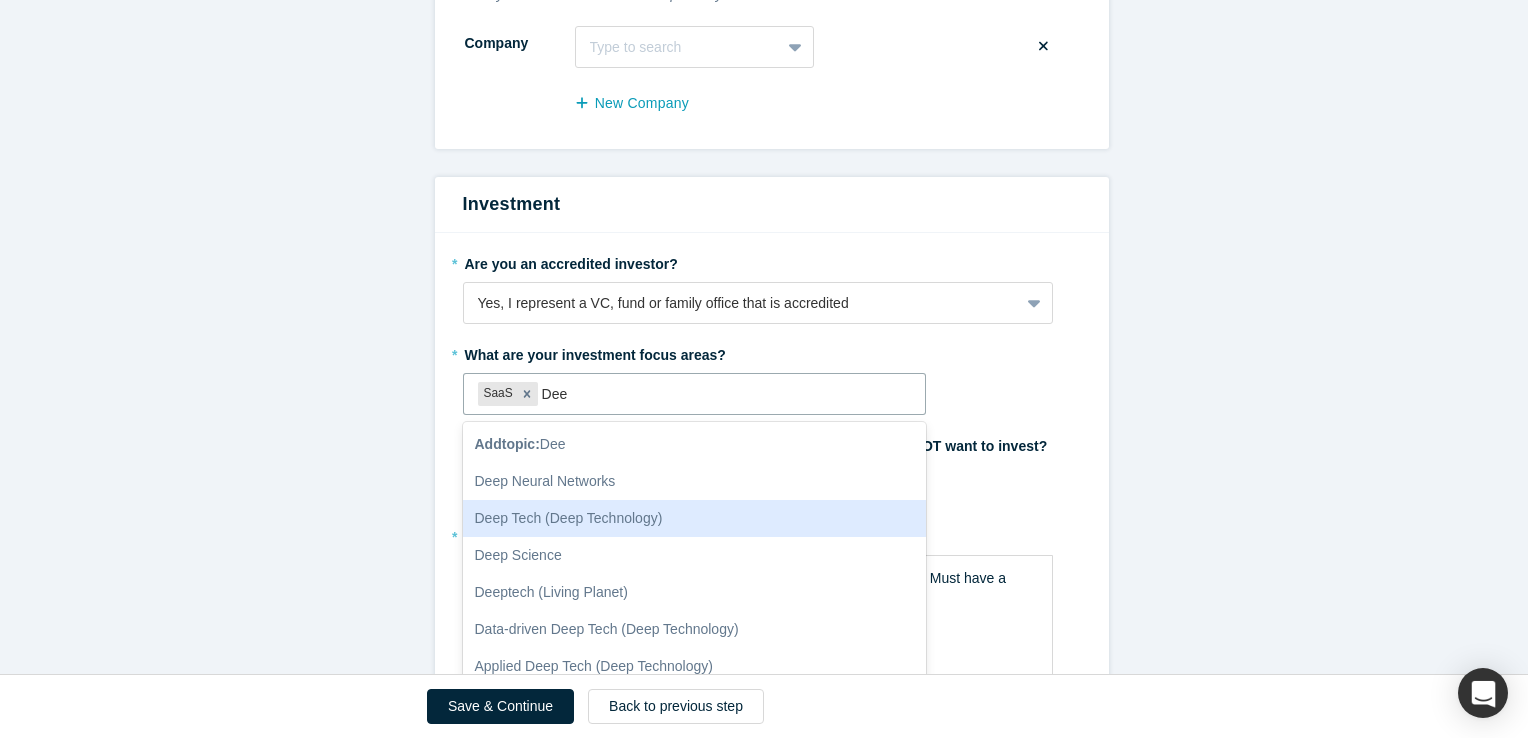 click on "Deep Tech (Deep Technology)" at bounding box center (695, 518) 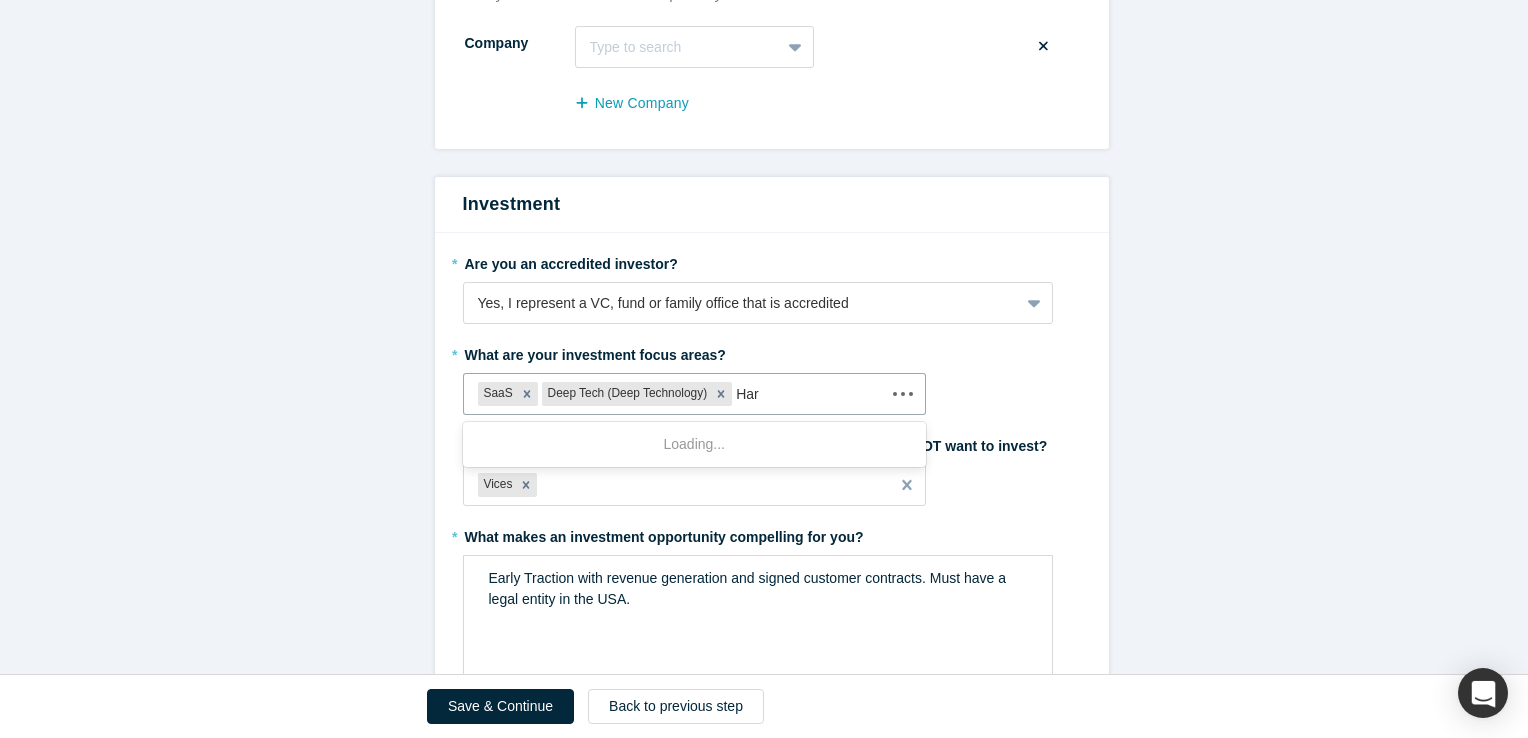 type on "Hard" 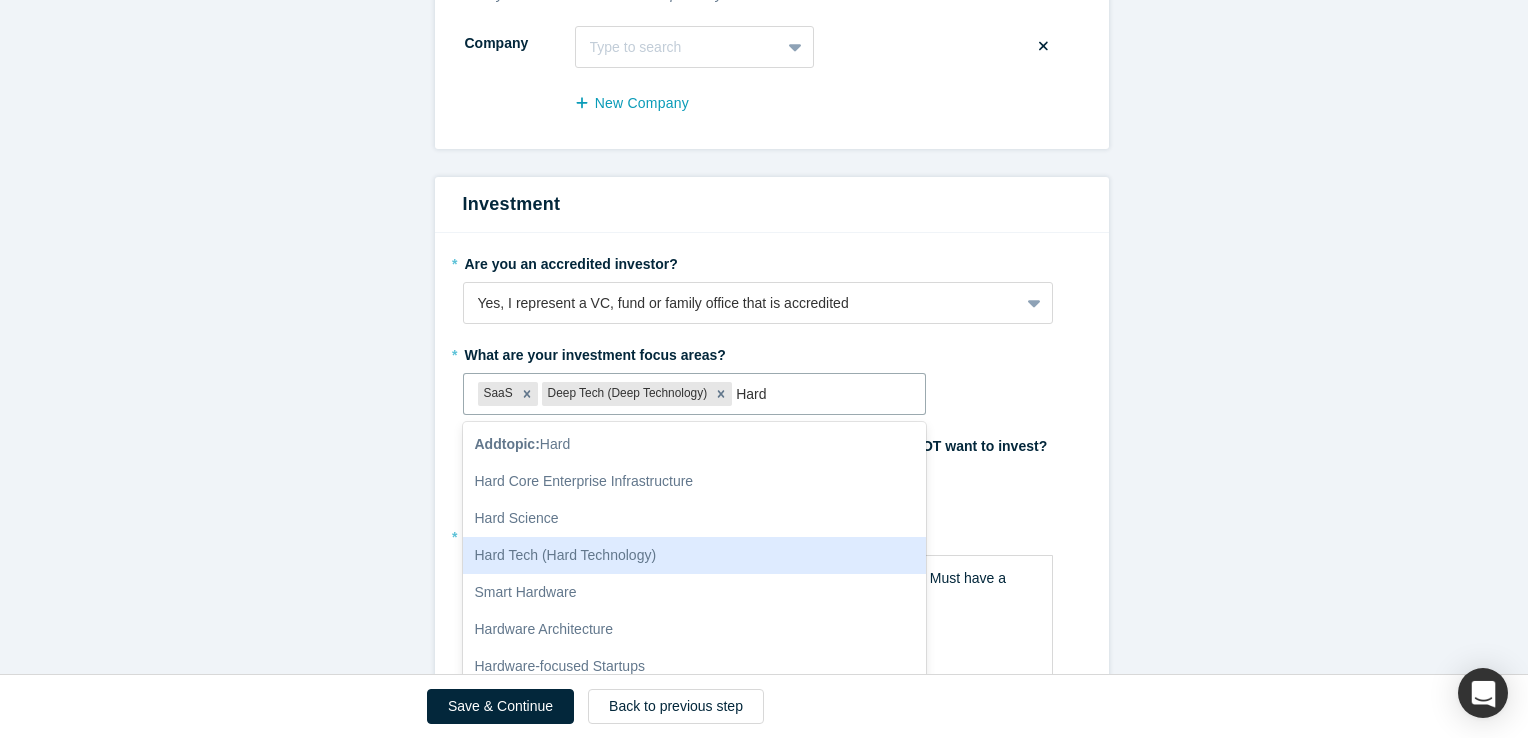 click on "Hard Tech (Hard Technology)" at bounding box center [695, 555] 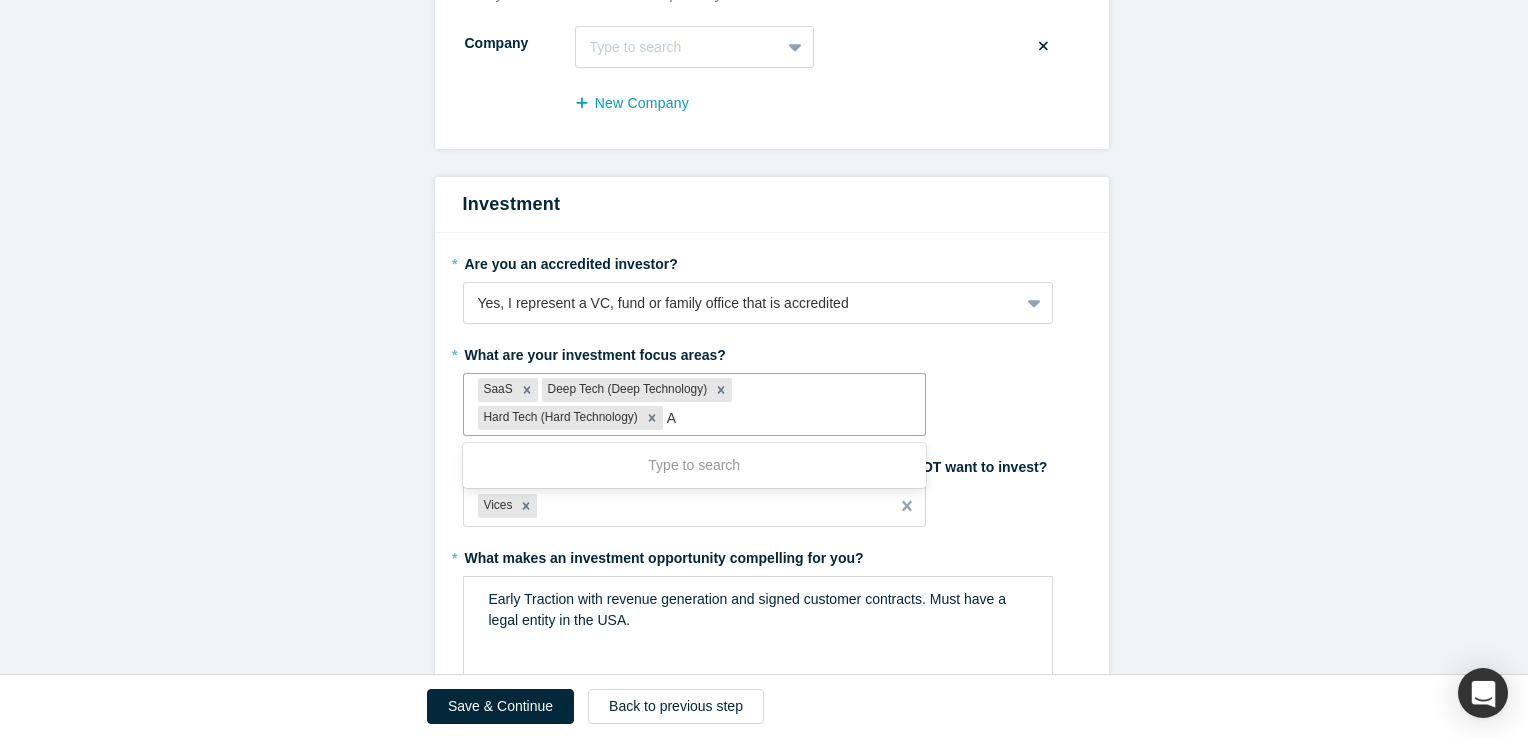 type on "AI" 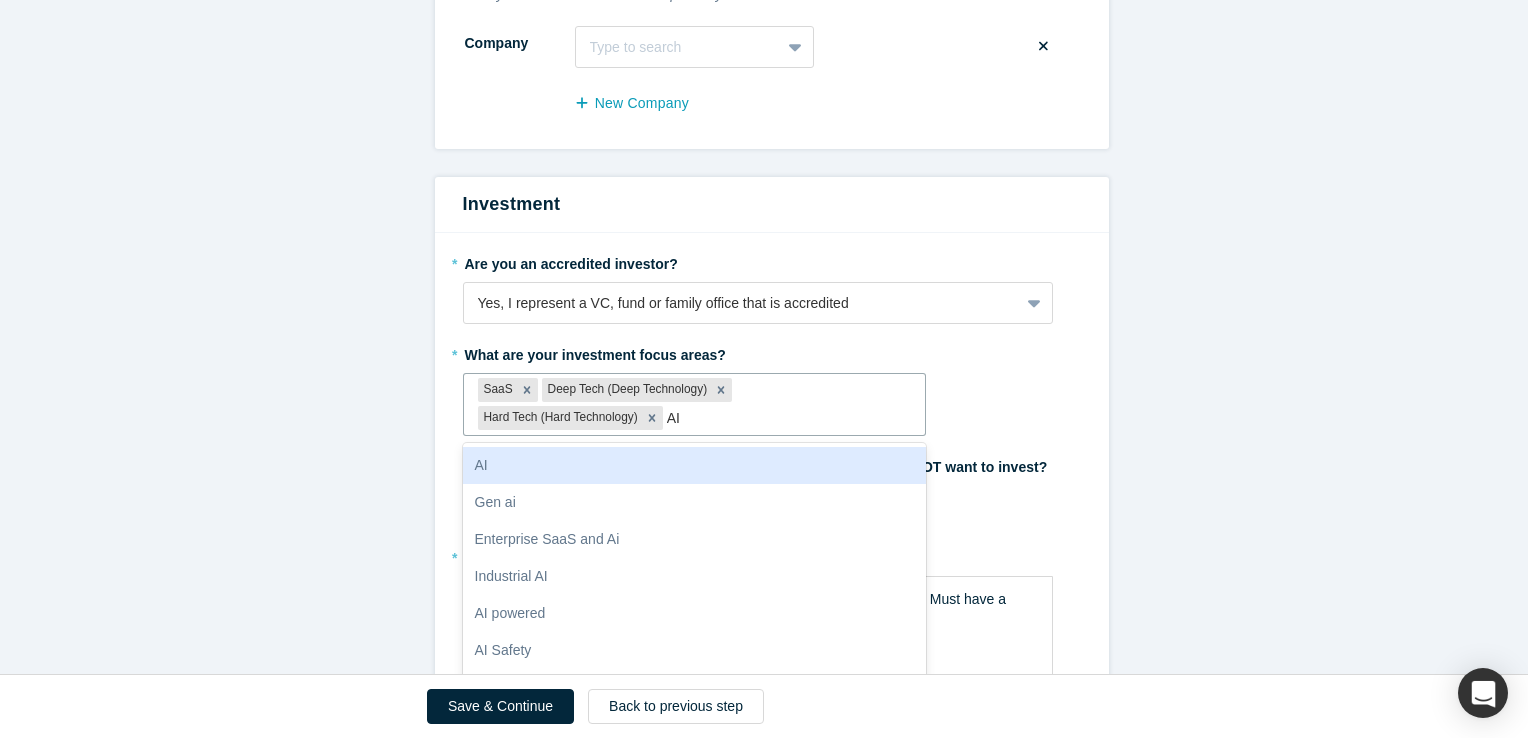 click on "AI" at bounding box center [695, 465] 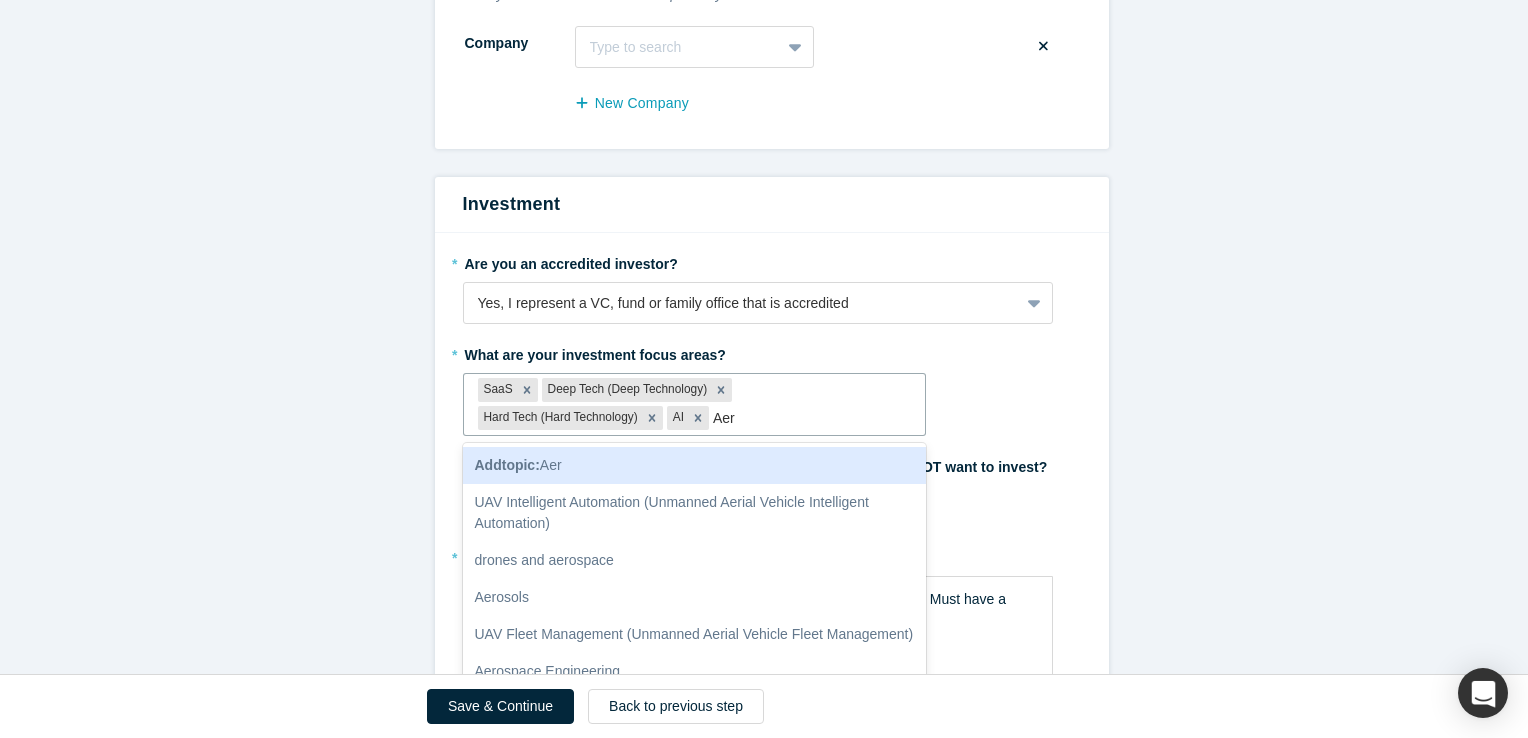 type on "Aero" 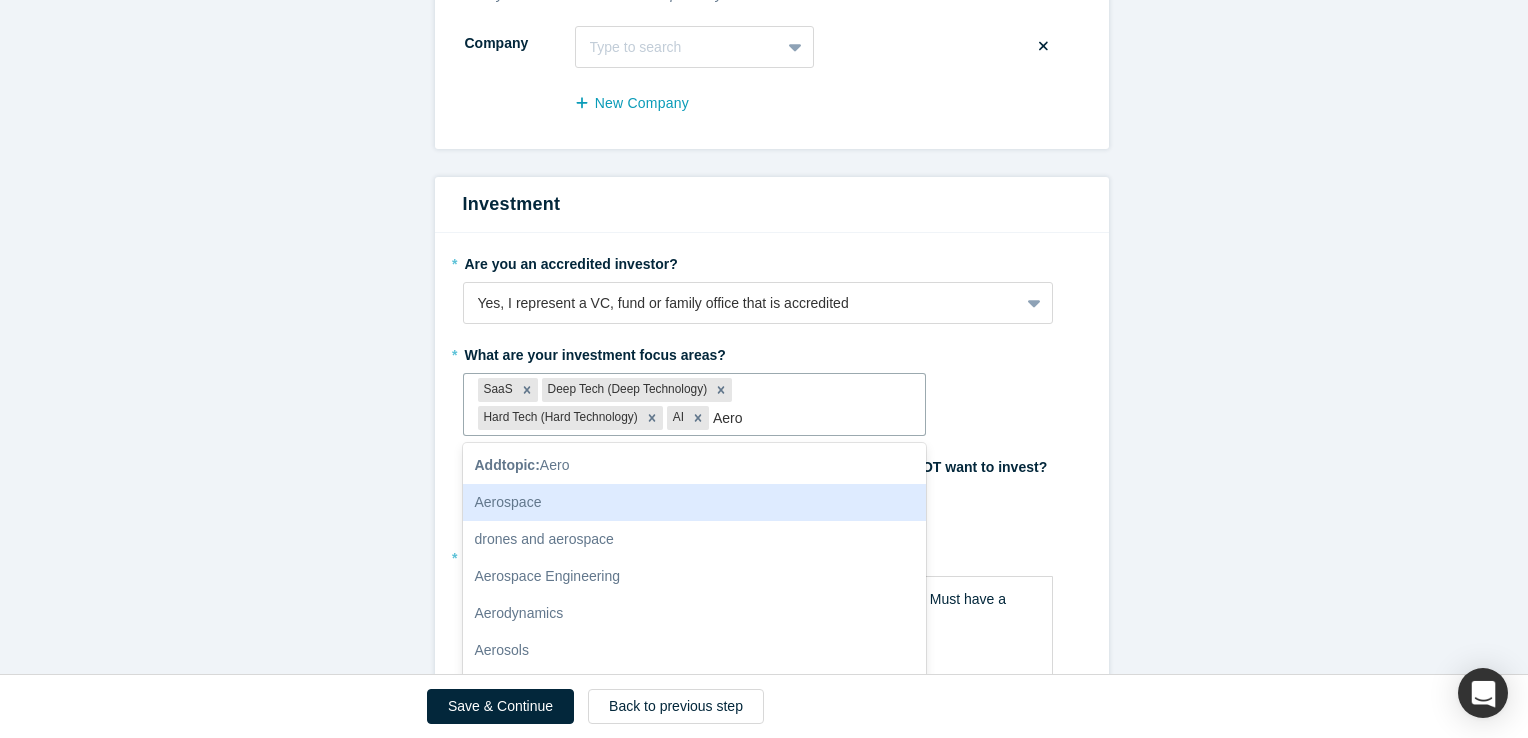 click on "Aerospace" at bounding box center [695, 502] 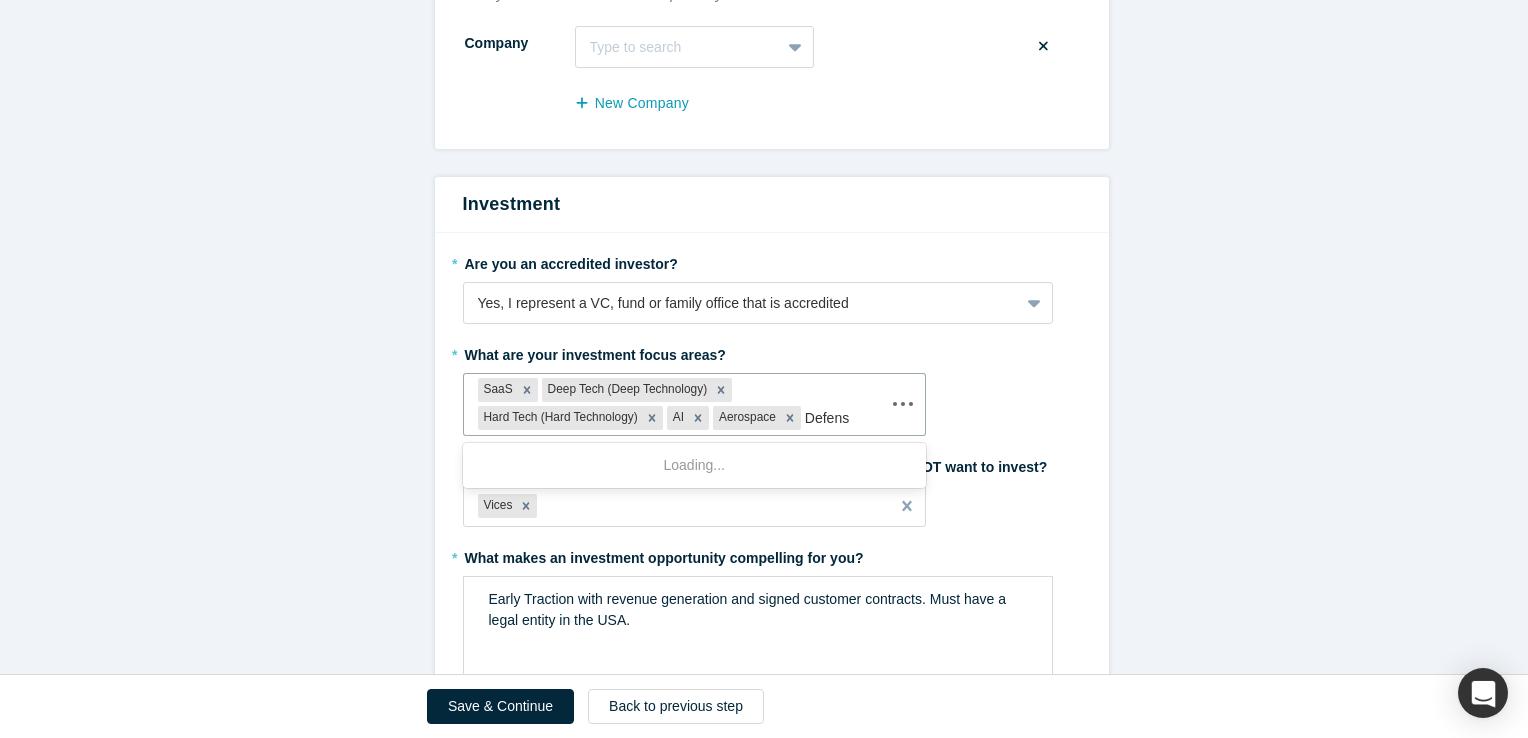 type on "Defense" 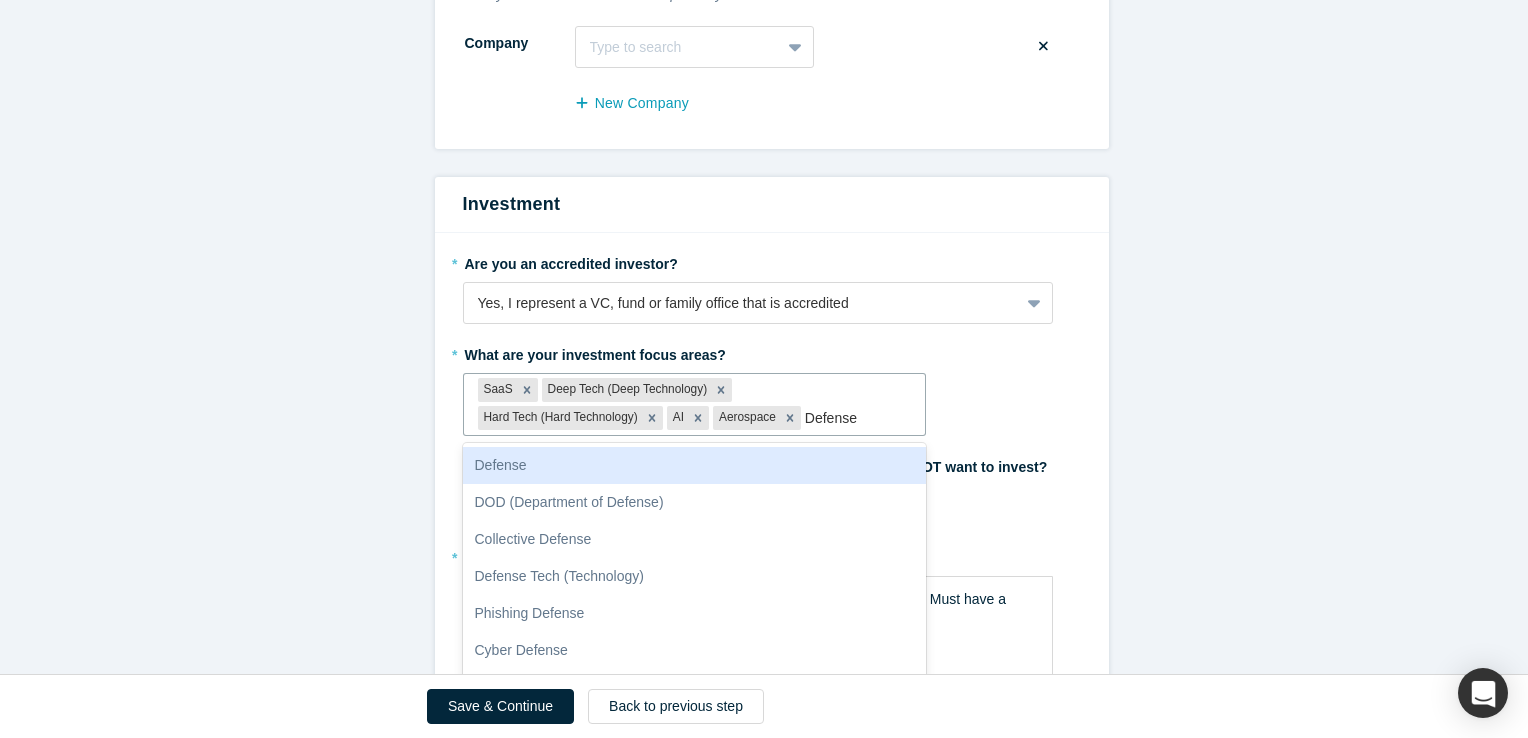 click on "Defense" at bounding box center (695, 465) 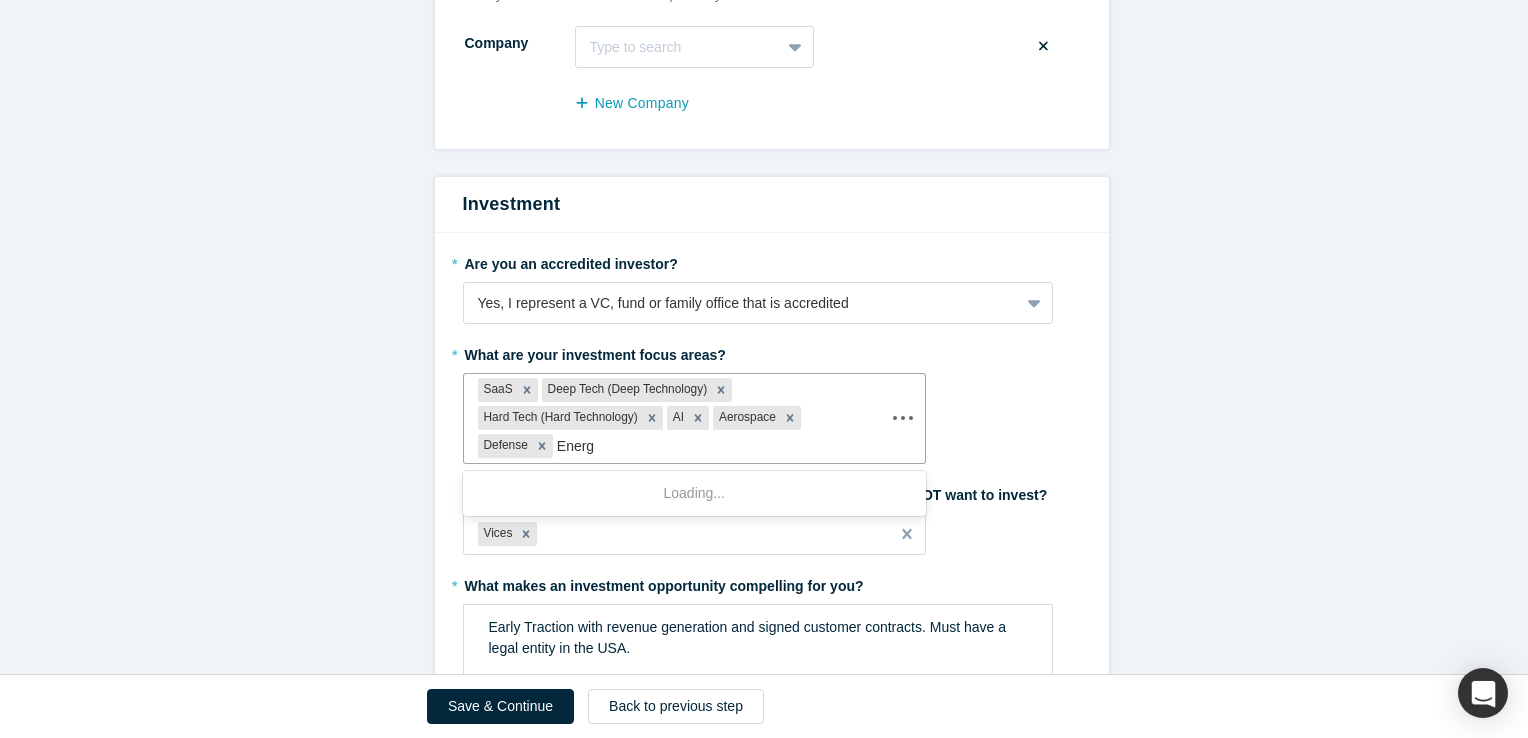 type on "Energy" 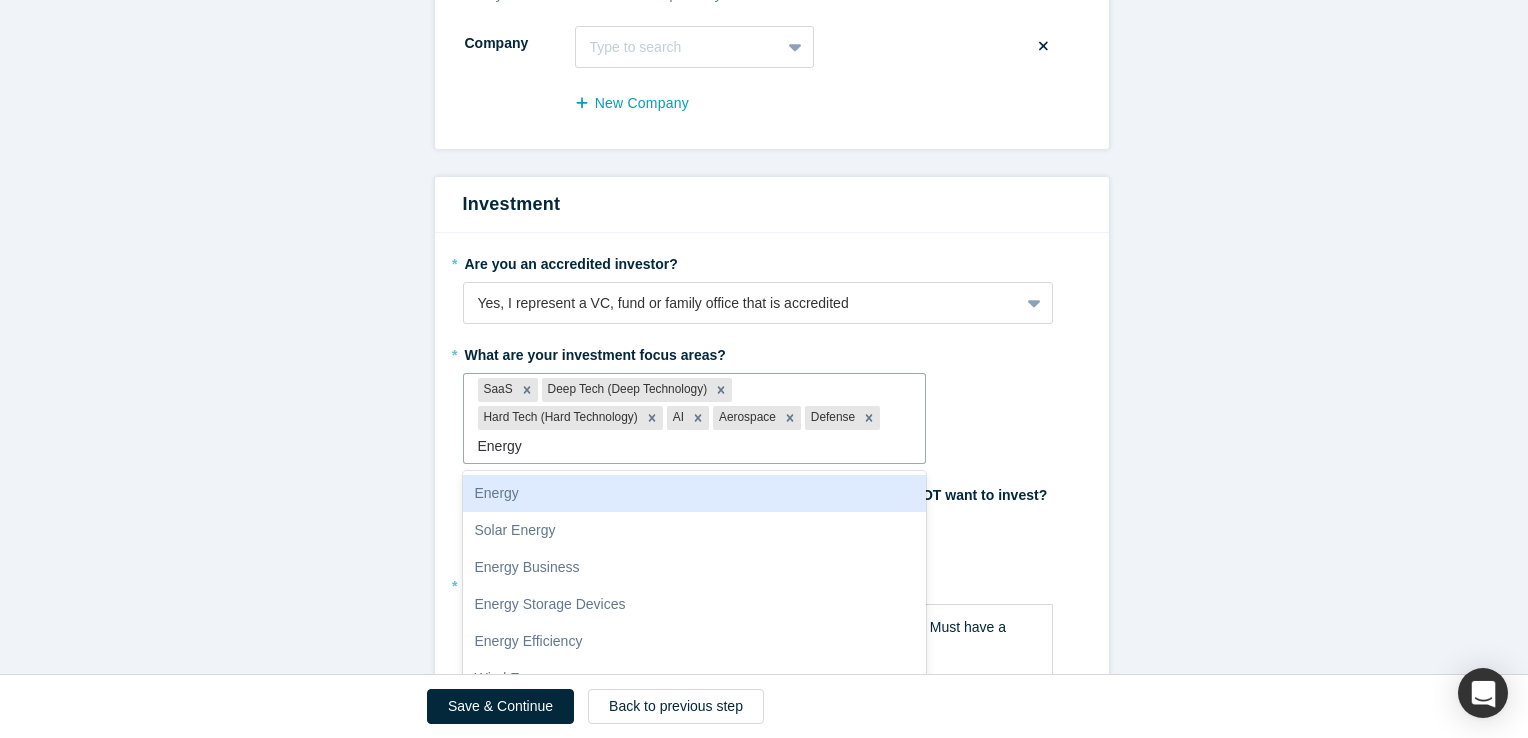 click on "Energy" at bounding box center (695, 493) 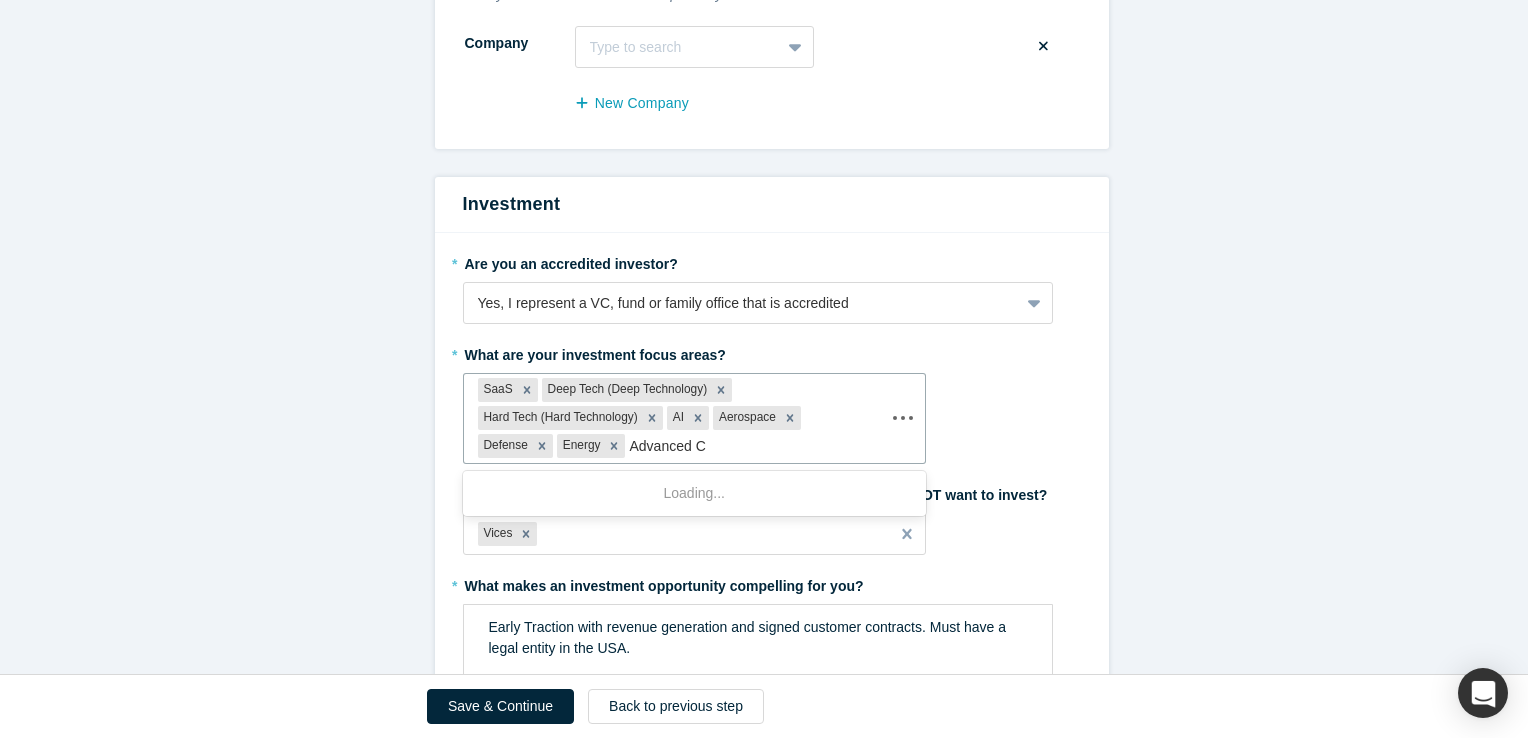 type on "Advanced Co" 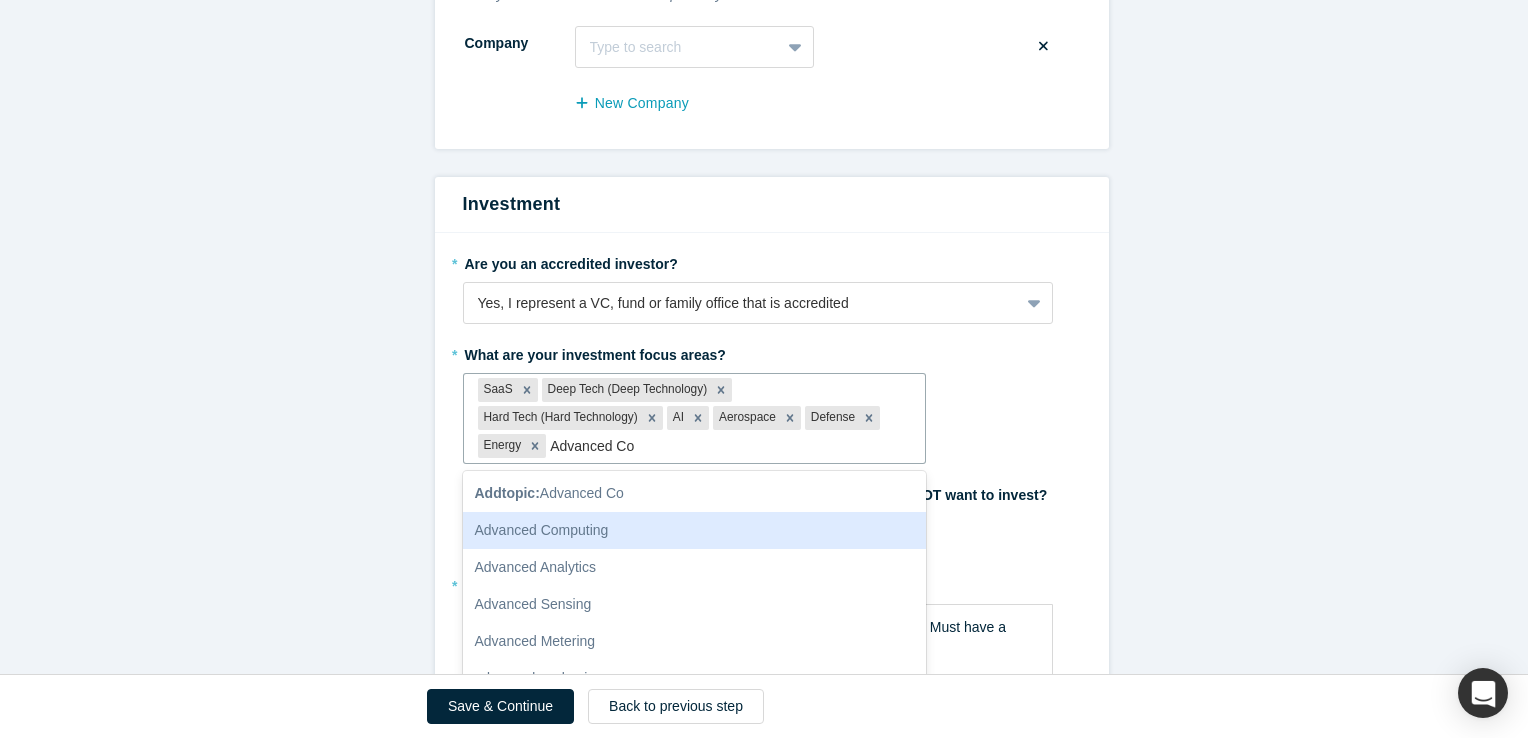 click on "Advanced Computing" at bounding box center [695, 530] 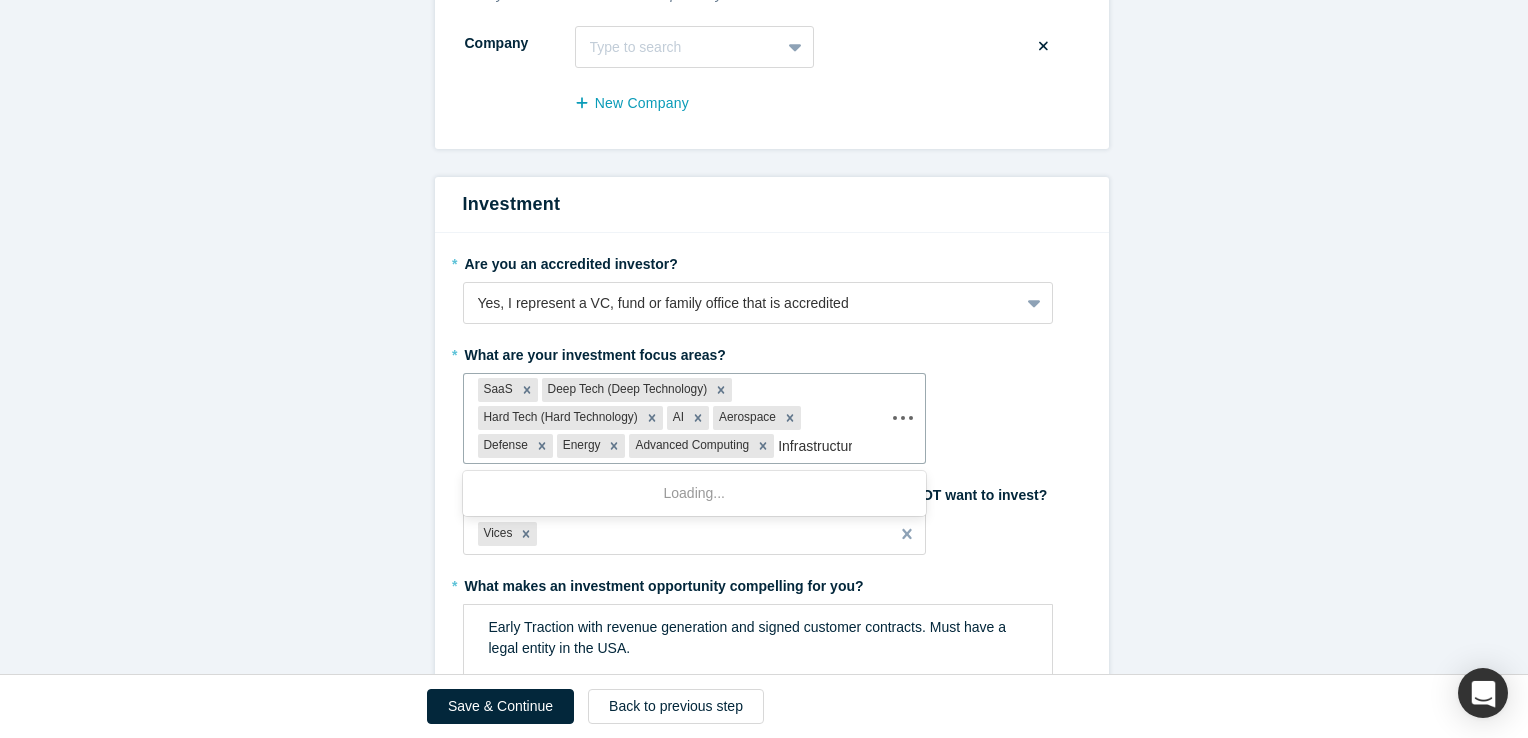 type on "Infrastructure" 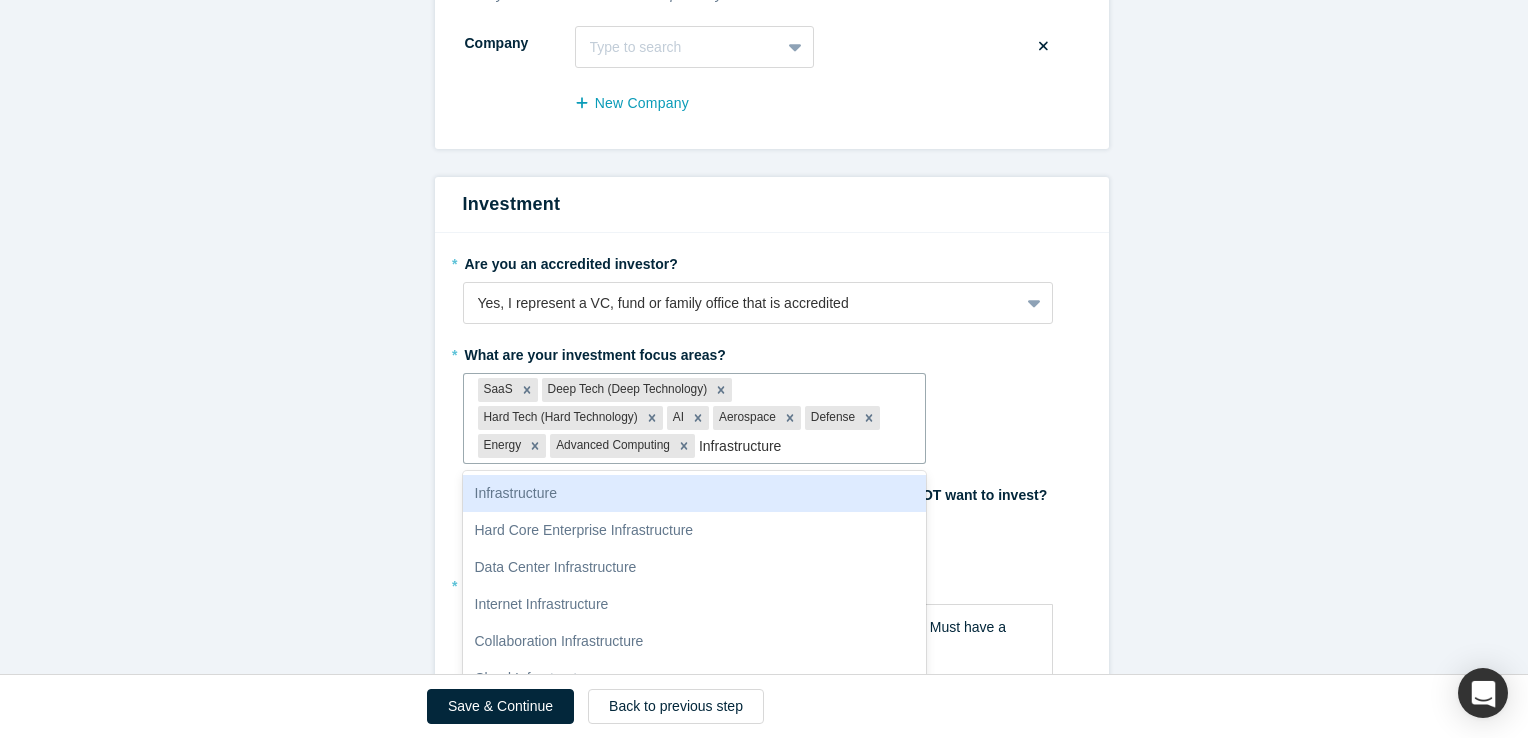 click on "Infrastructure" at bounding box center [695, 493] 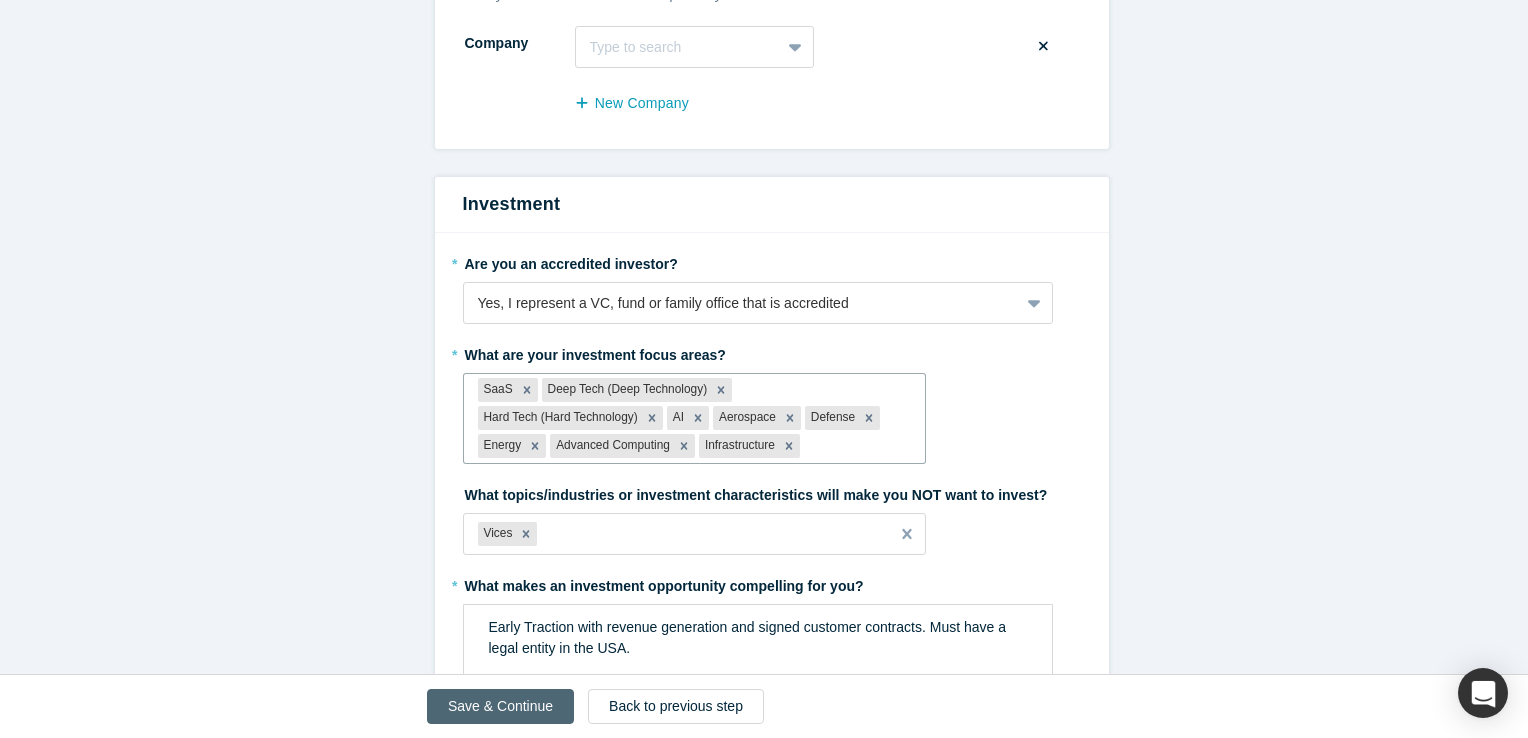 click on "Save & Continue" at bounding box center [500, 706] 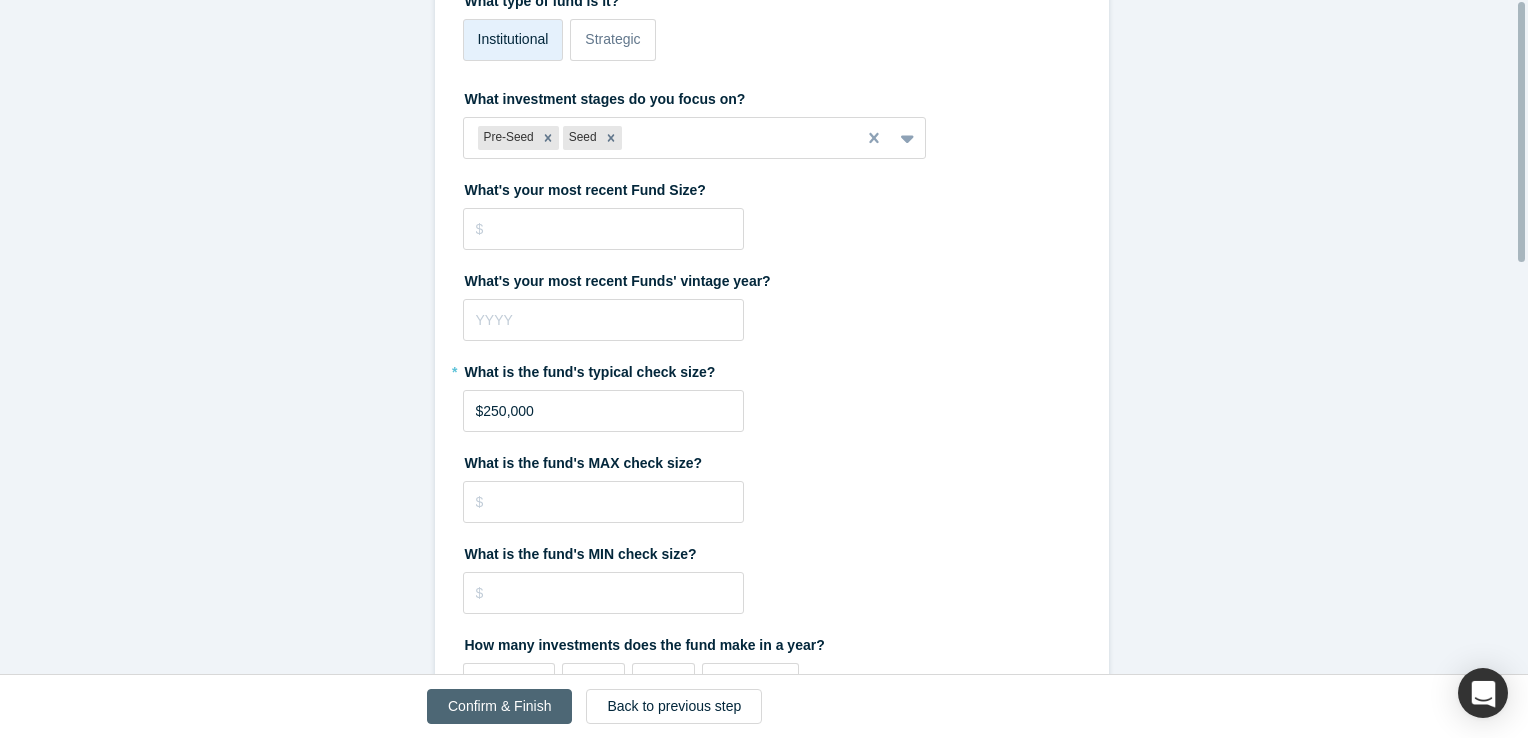 scroll, scrollTop: 0, scrollLeft: 0, axis: both 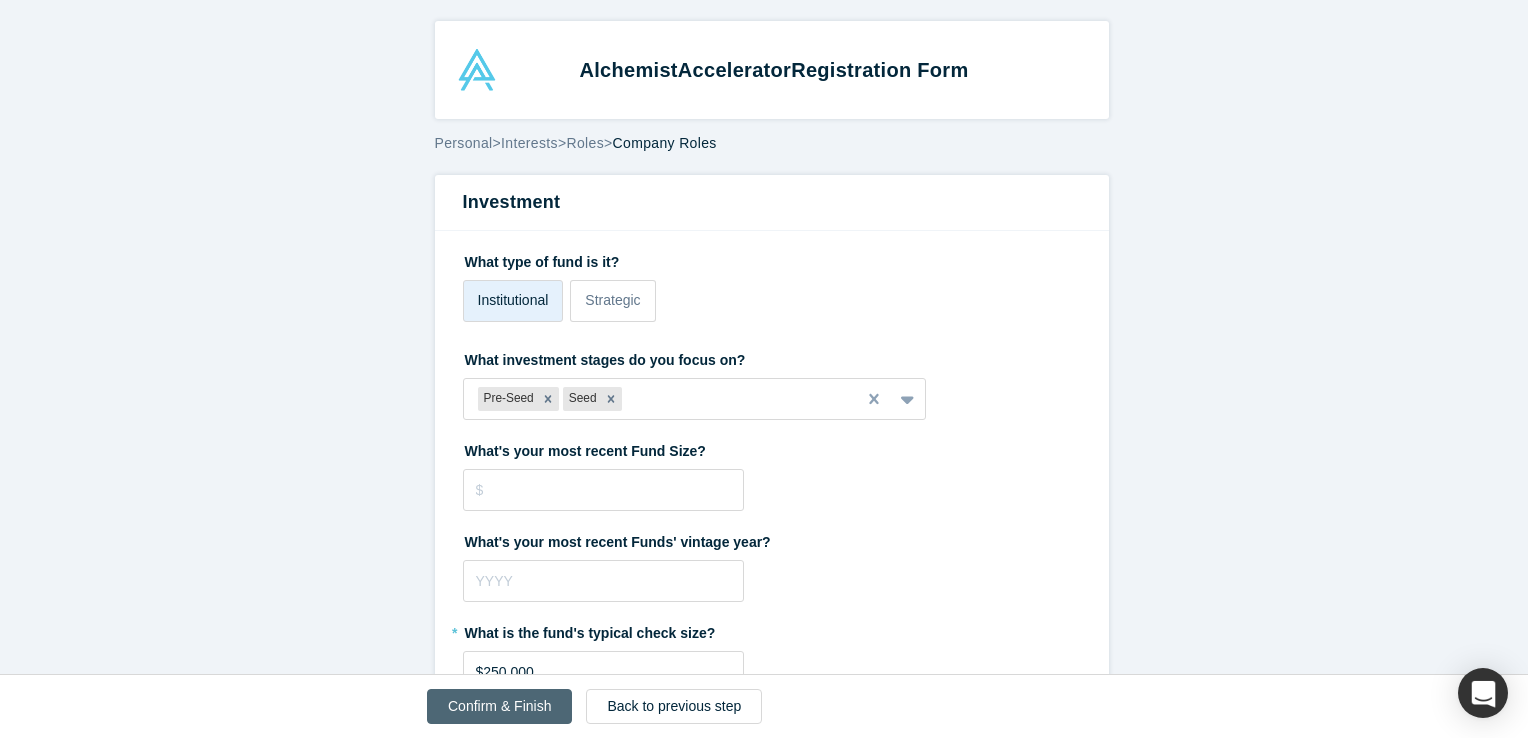 click on "Confirm & Finish" at bounding box center [499, 706] 